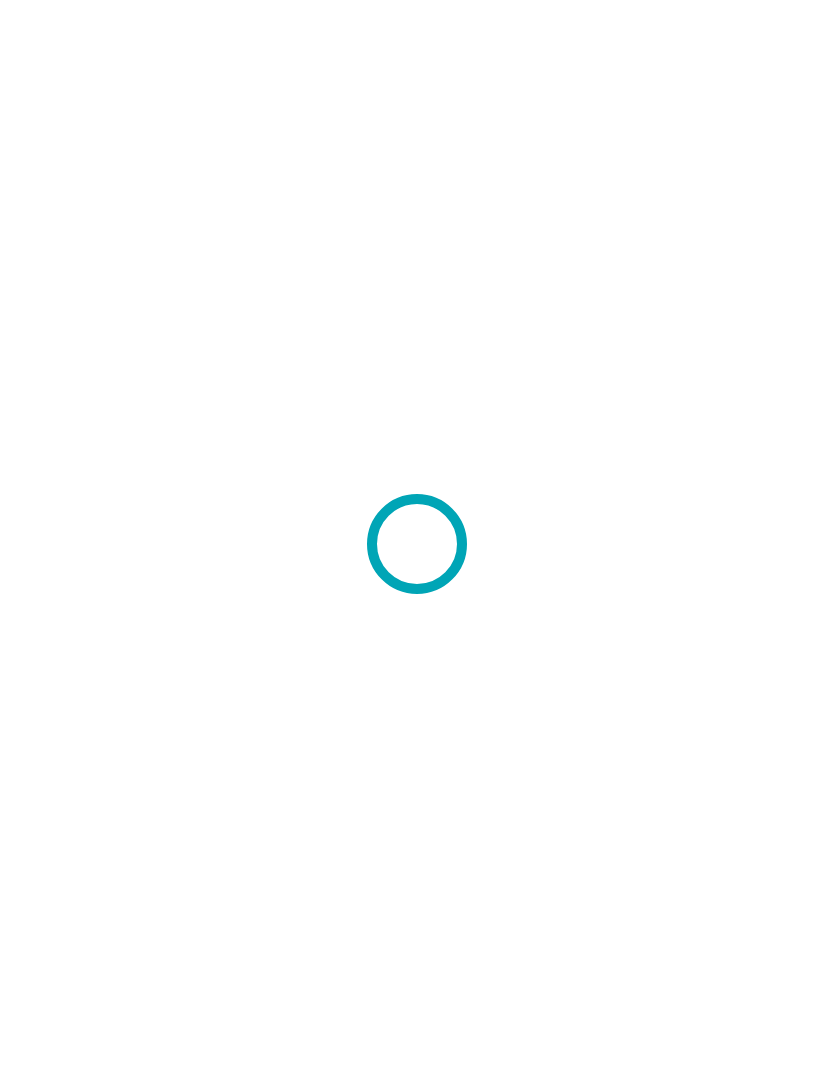 scroll, scrollTop: 0, scrollLeft: 0, axis: both 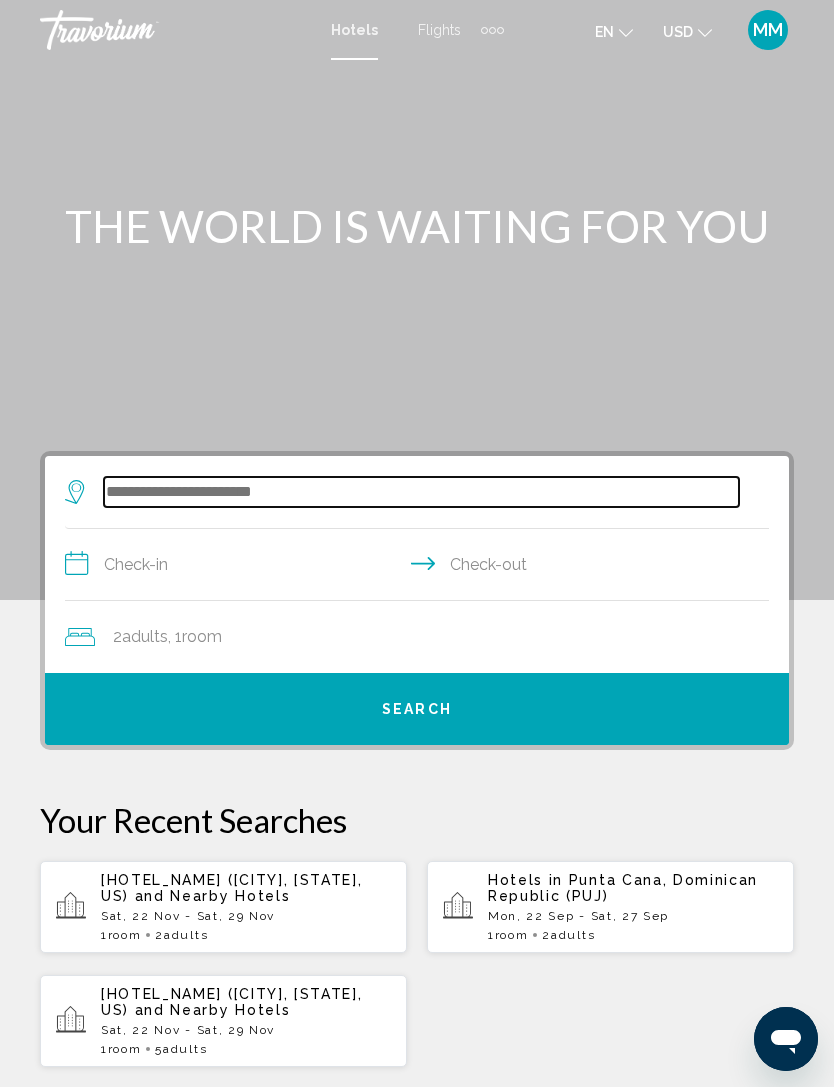 click at bounding box center (421, 492) 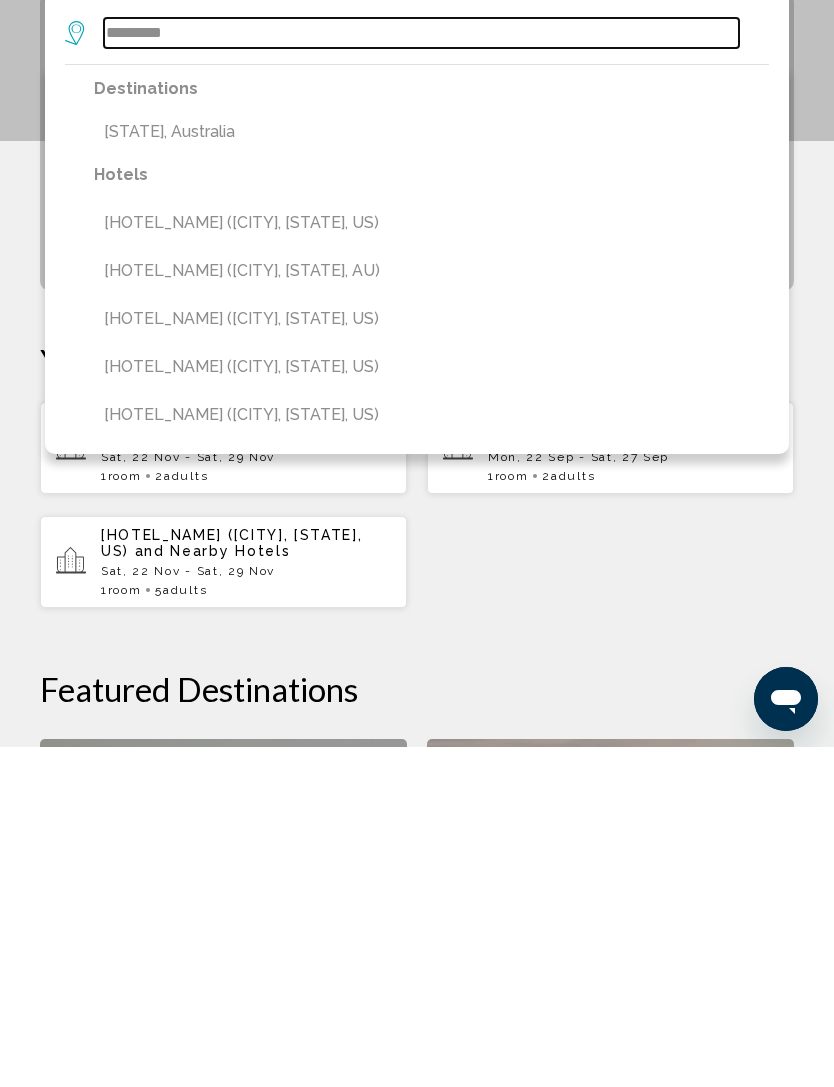 scroll, scrollTop: 121, scrollLeft: 0, axis: vertical 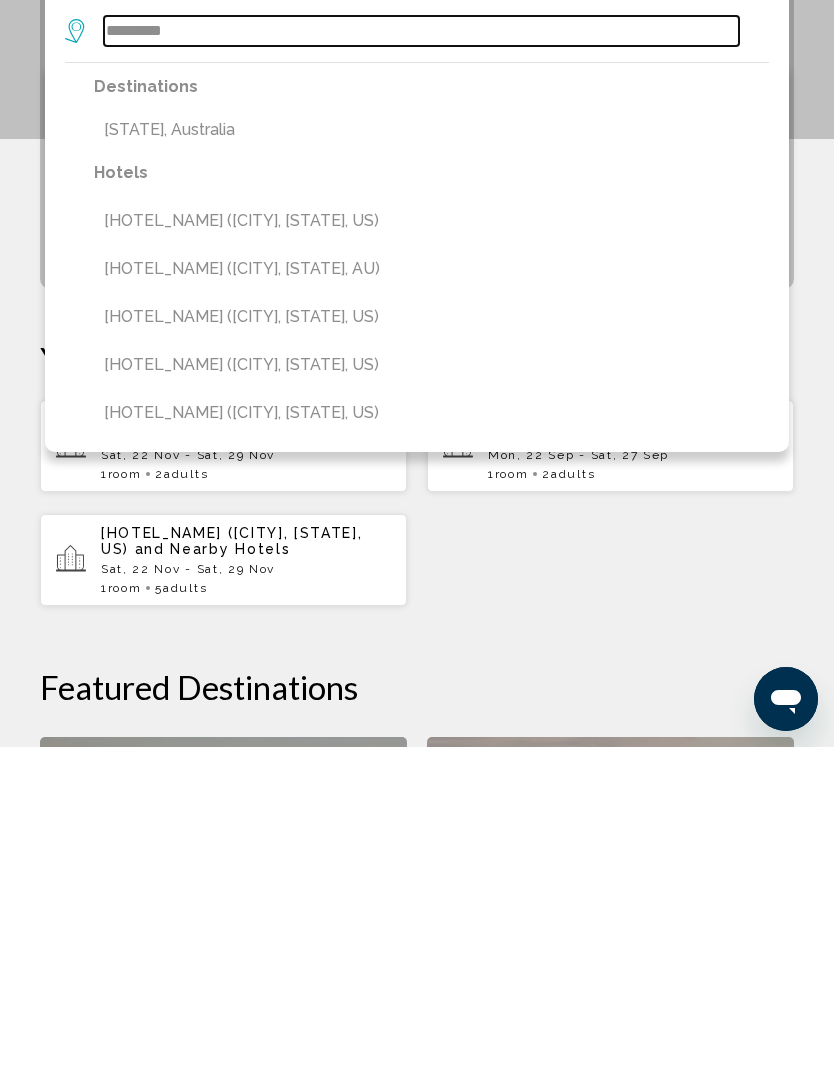 type on "*********" 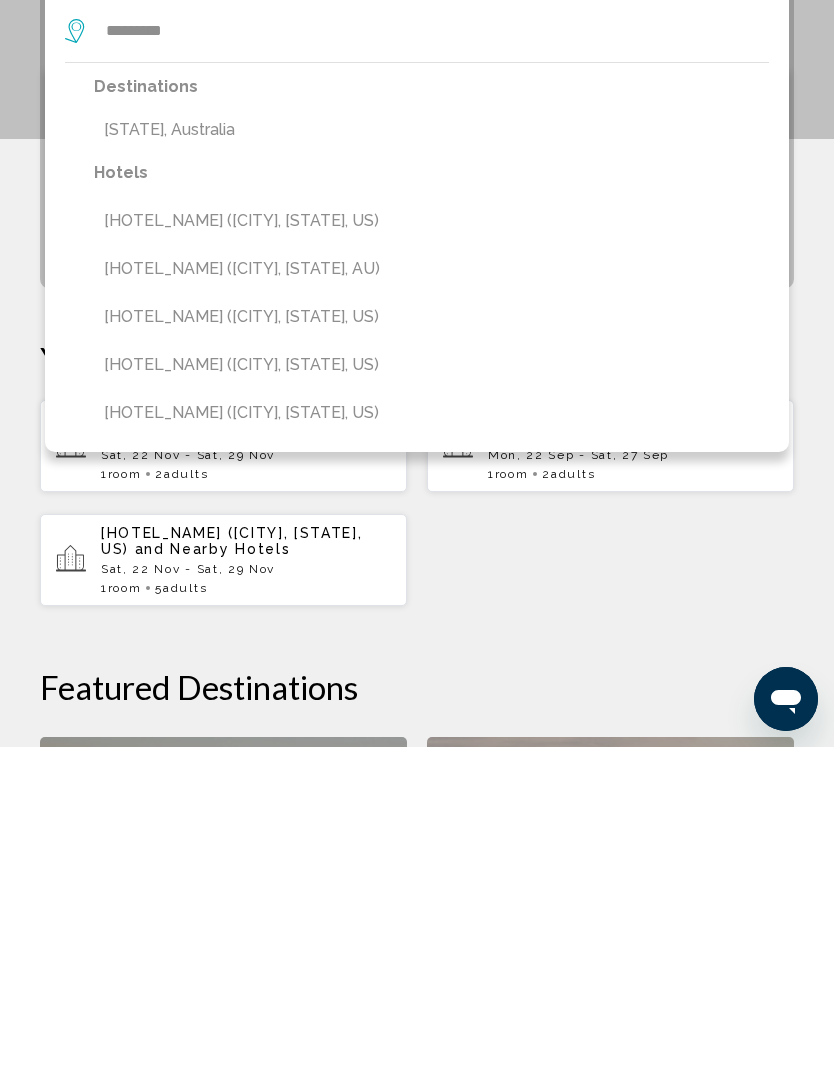 click on "**********" at bounding box center (417, 955) 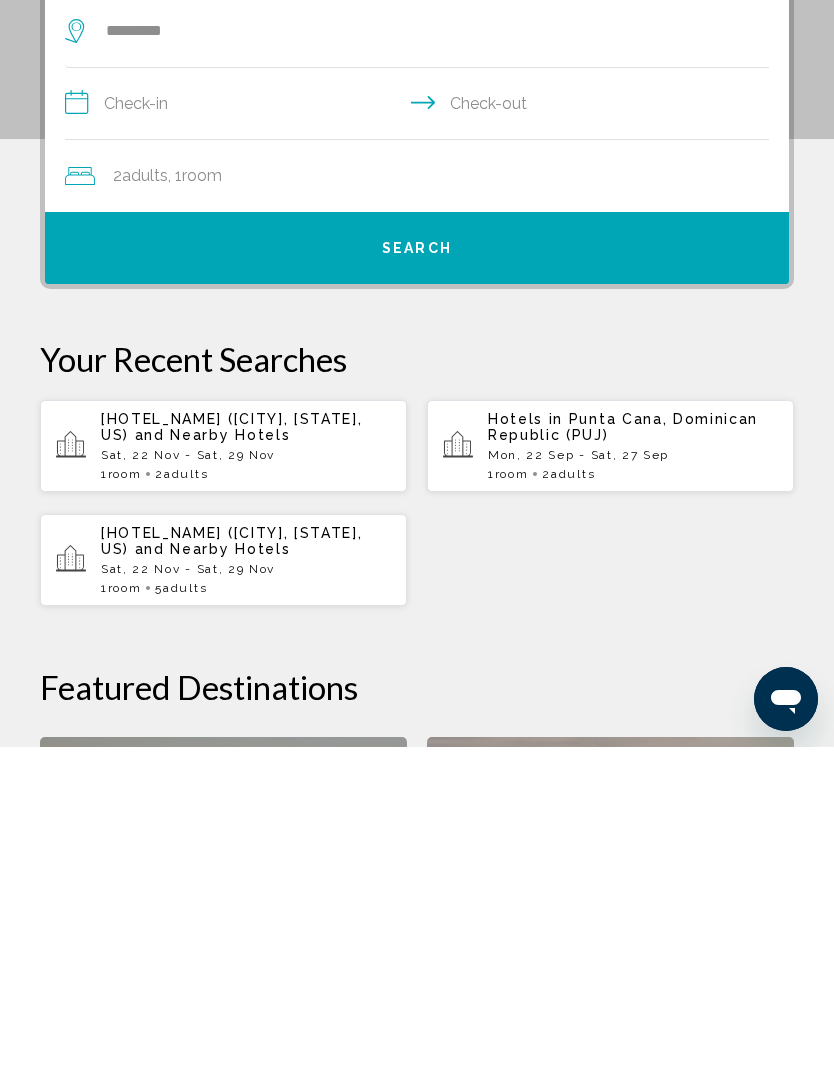 scroll, scrollTop: 462, scrollLeft: 0, axis: vertical 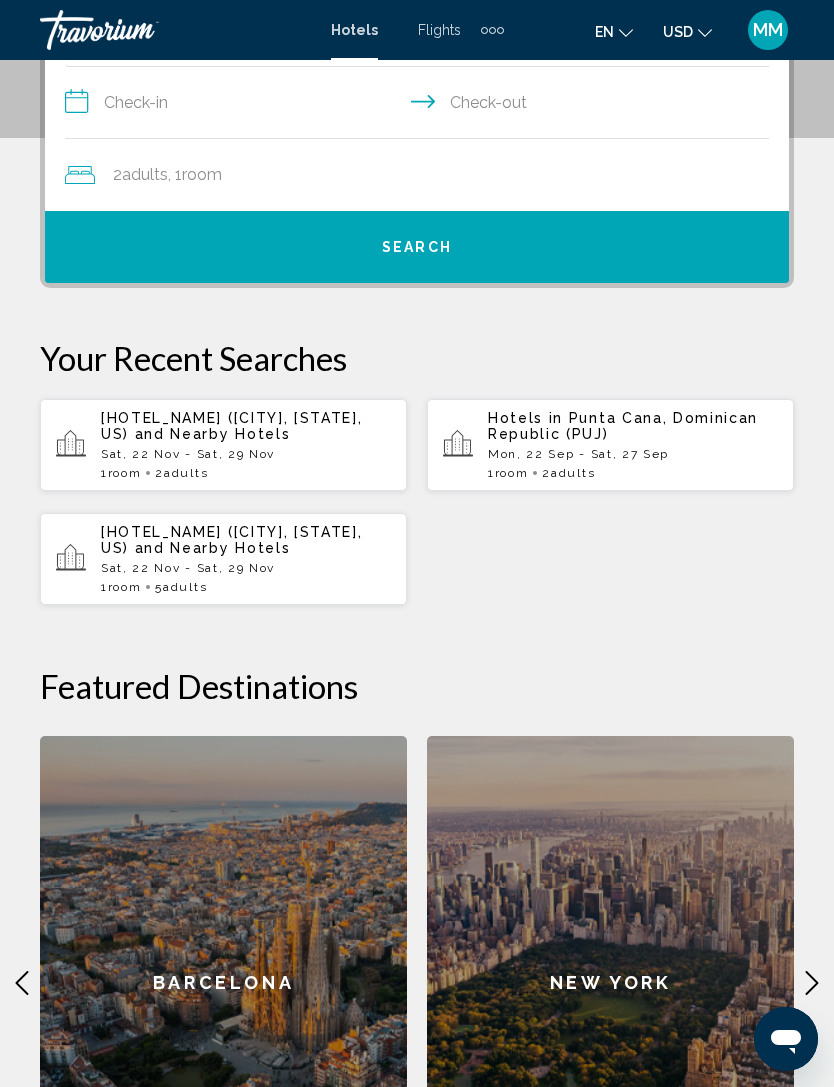 click on "Barcelona" 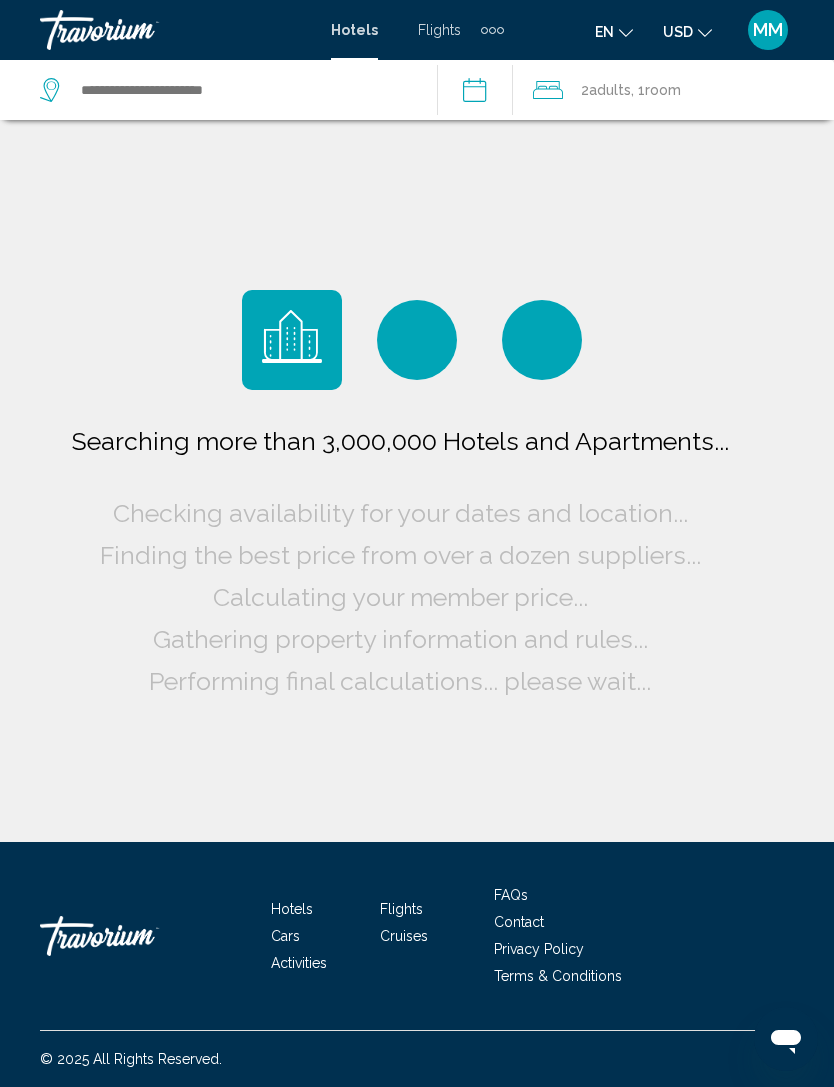 scroll, scrollTop: 0, scrollLeft: 0, axis: both 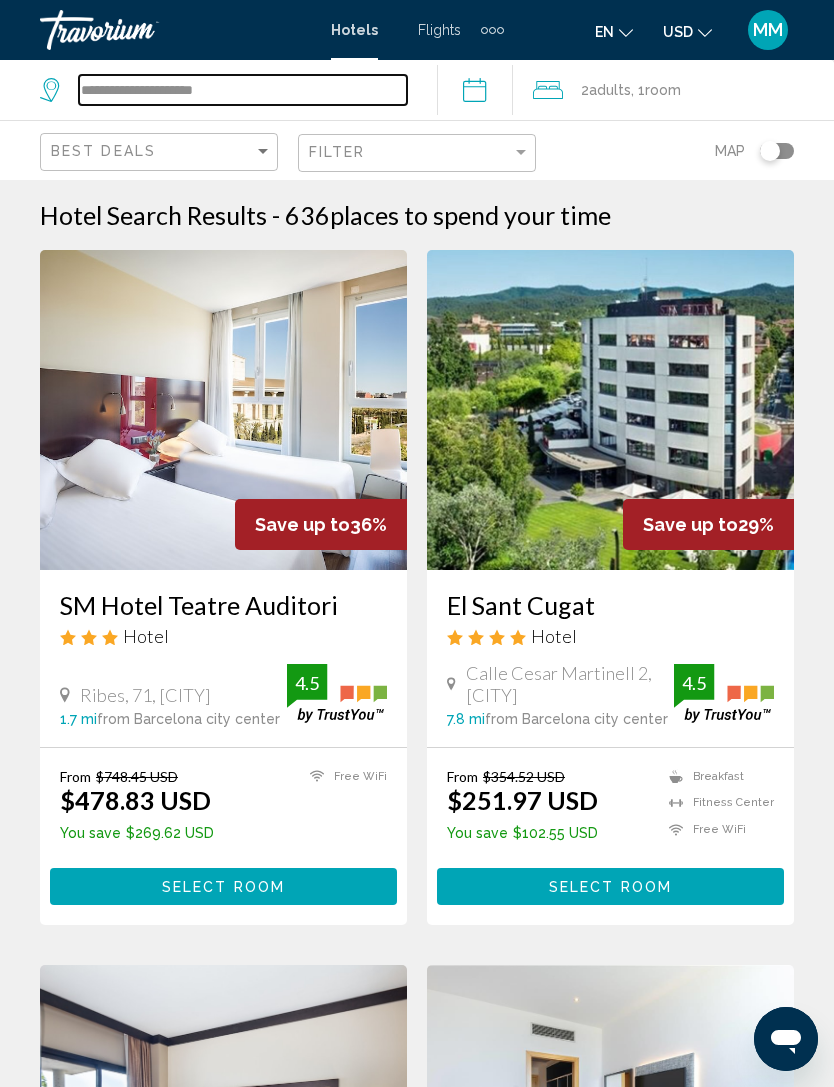 click on "**********" at bounding box center [243, 90] 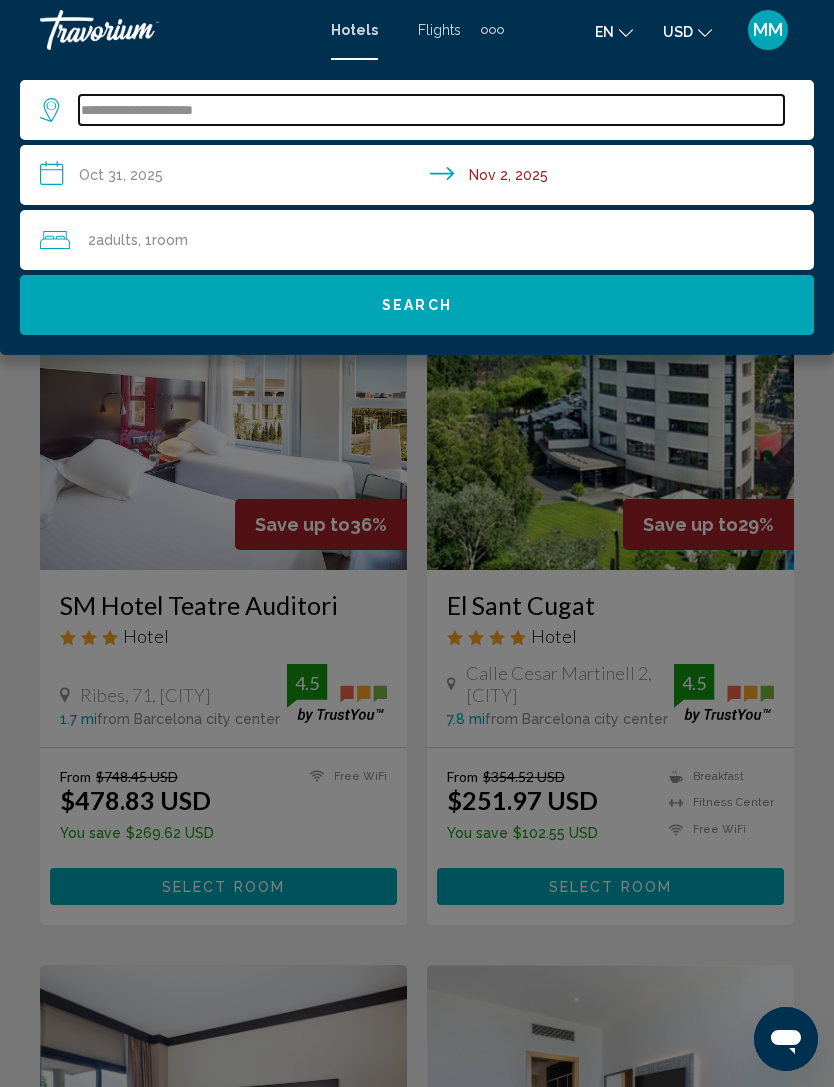 click on "**********" at bounding box center (431, 110) 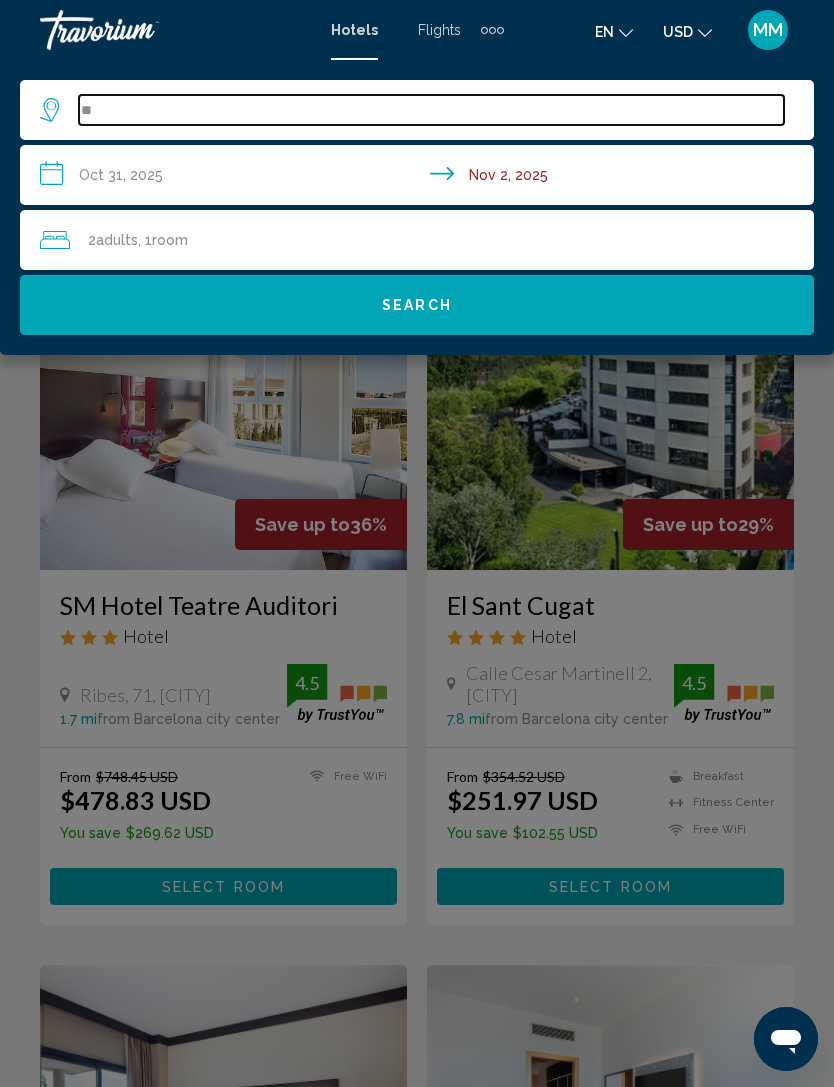 type on "*" 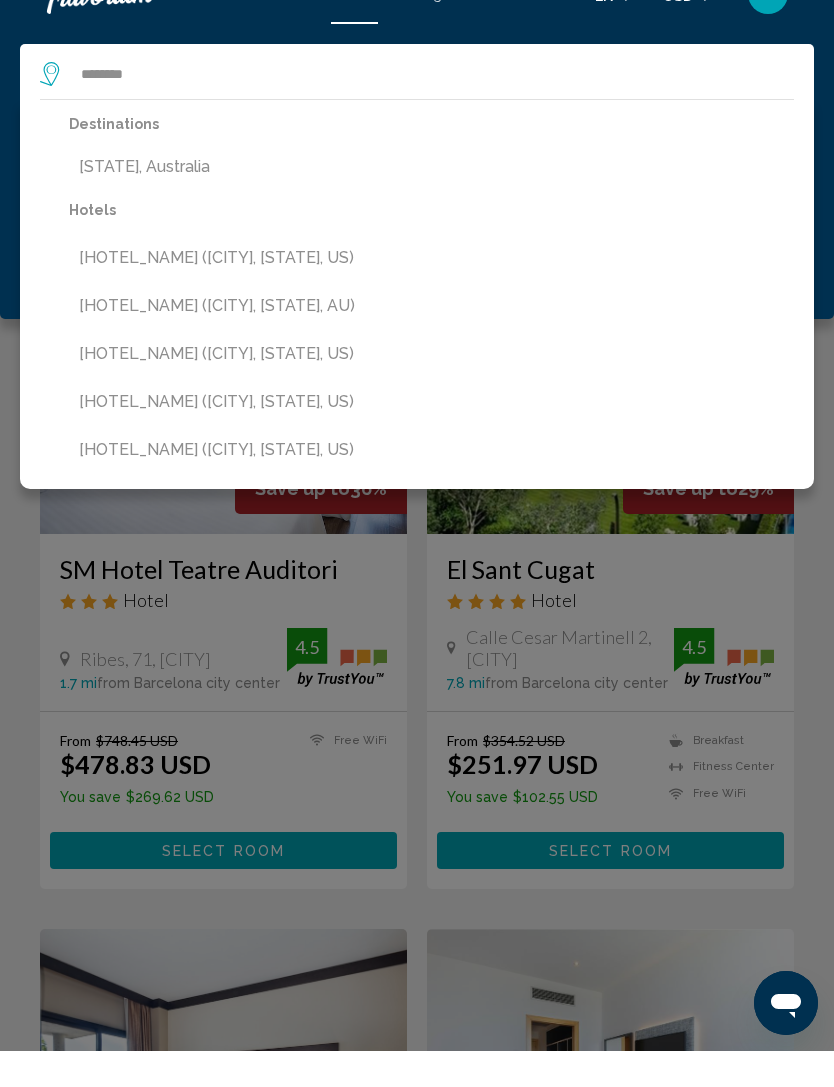 click on "[HOTEL_NAME] ([CITY], [STATE], US)" at bounding box center (431, 438) 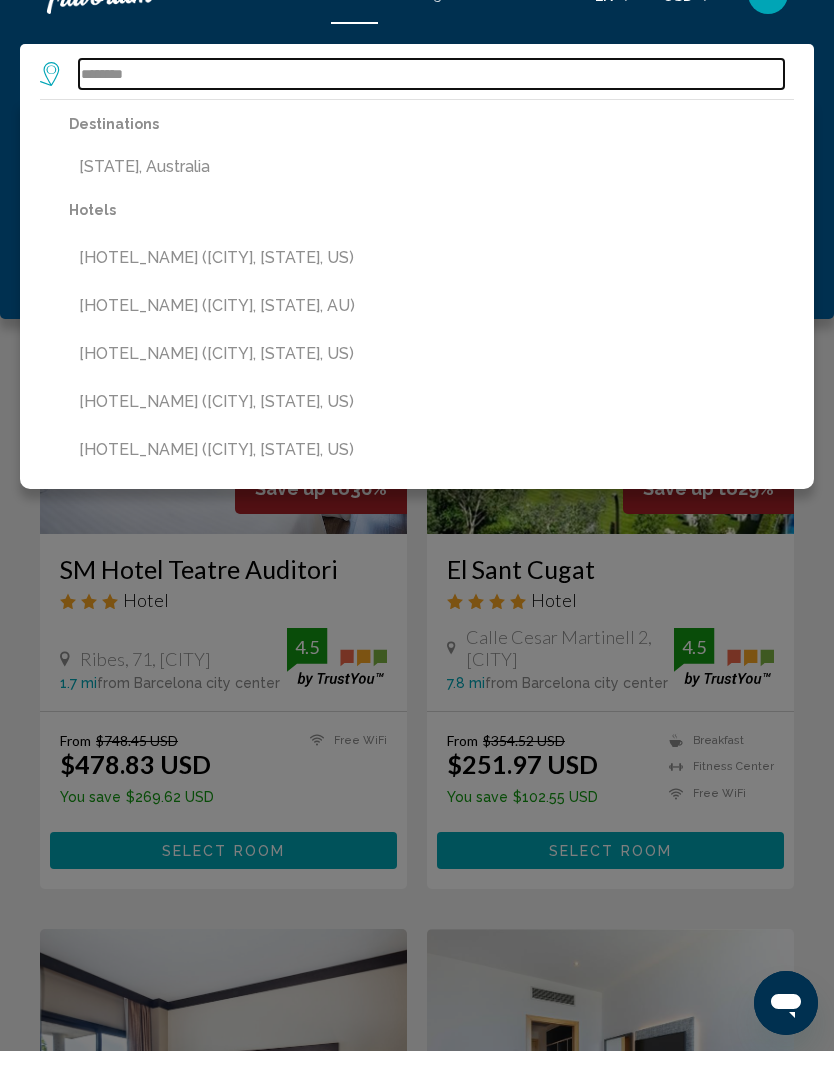 type on "**********" 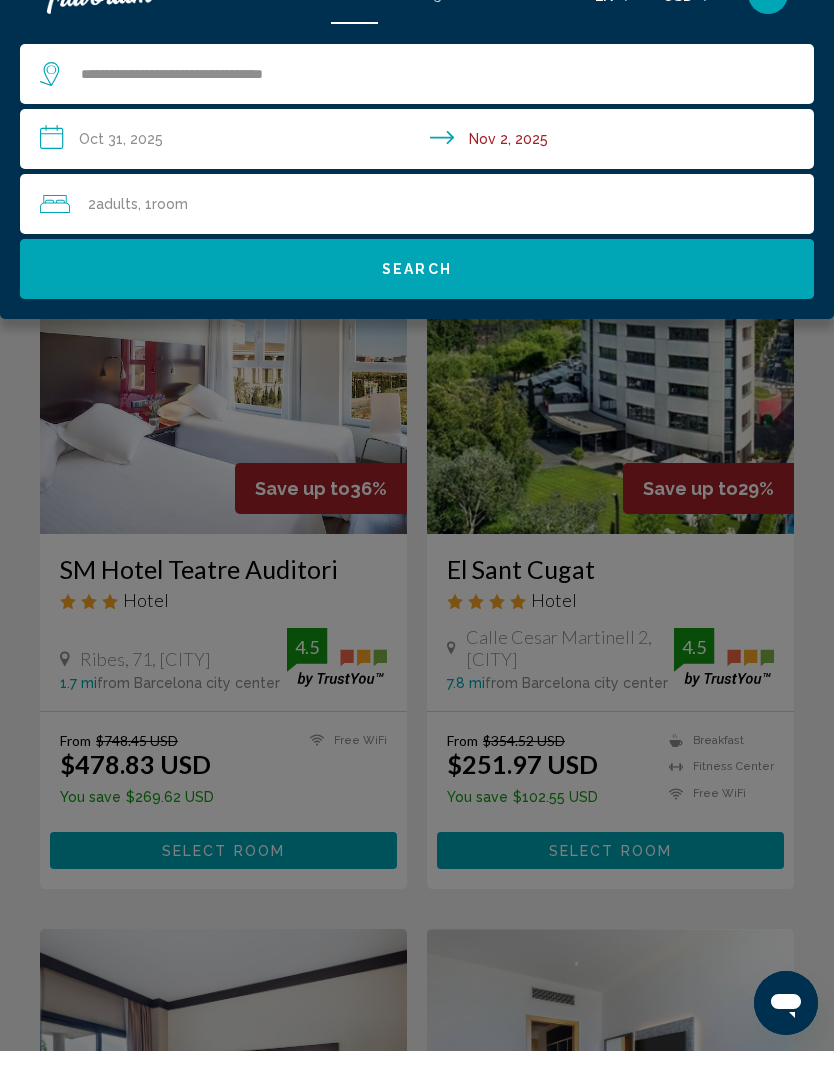 click on "**********" at bounding box center (421, 178) 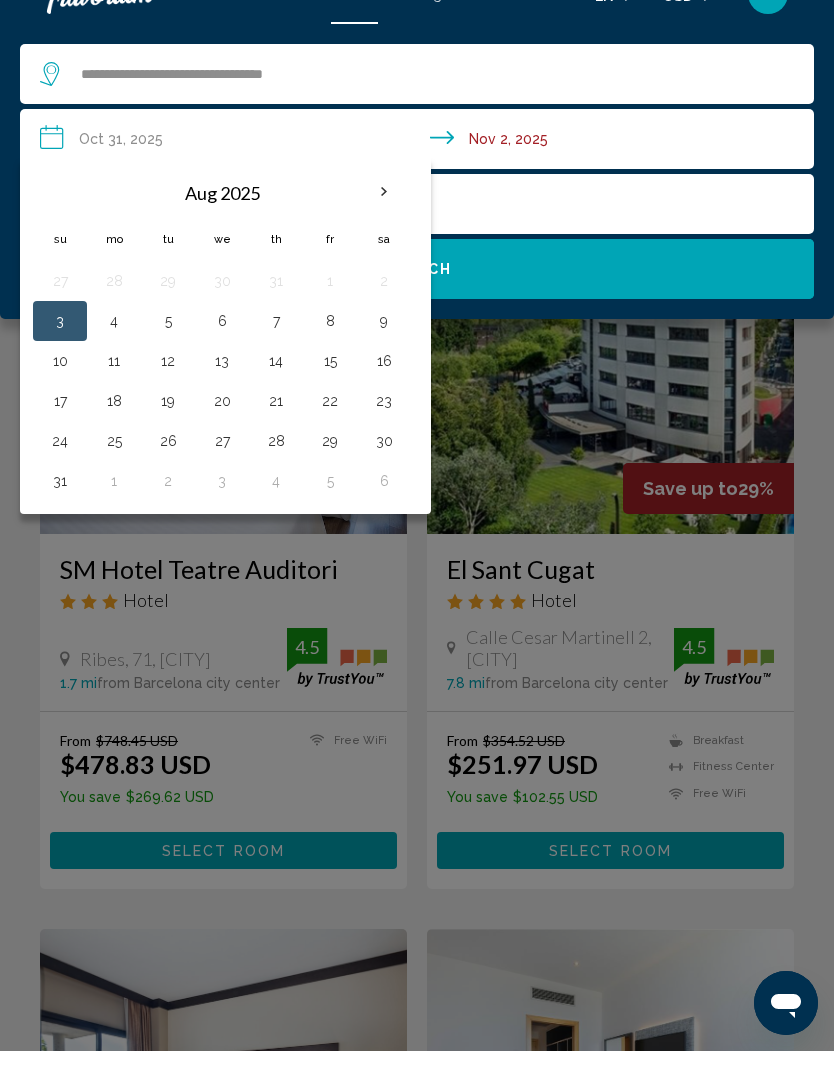 scroll, scrollTop: 36, scrollLeft: 0, axis: vertical 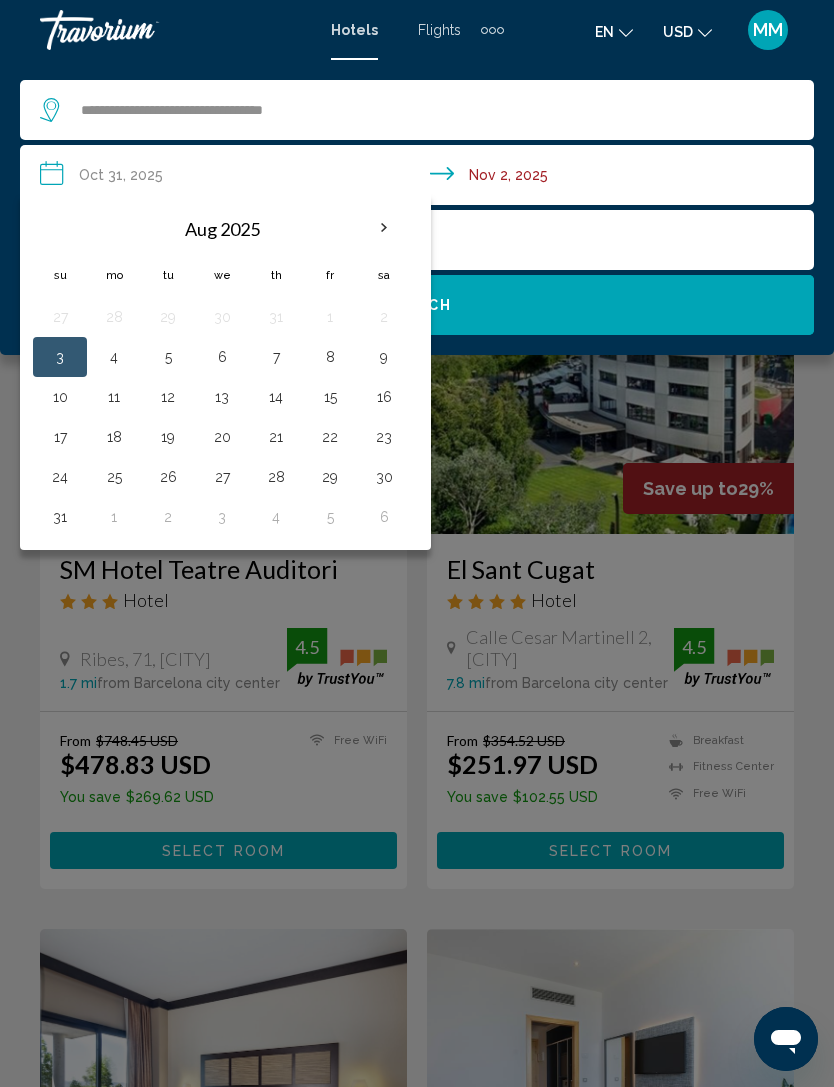 click at bounding box center (384, 228) 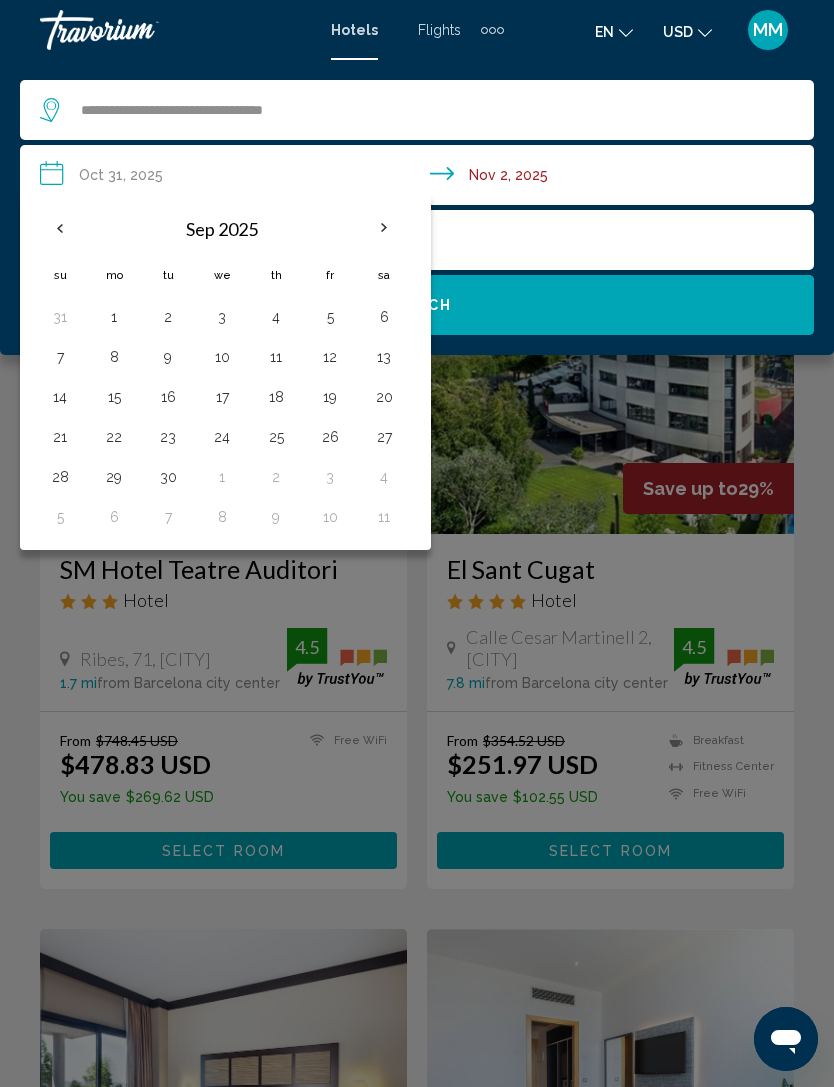 click at bounding box center [384, 228] 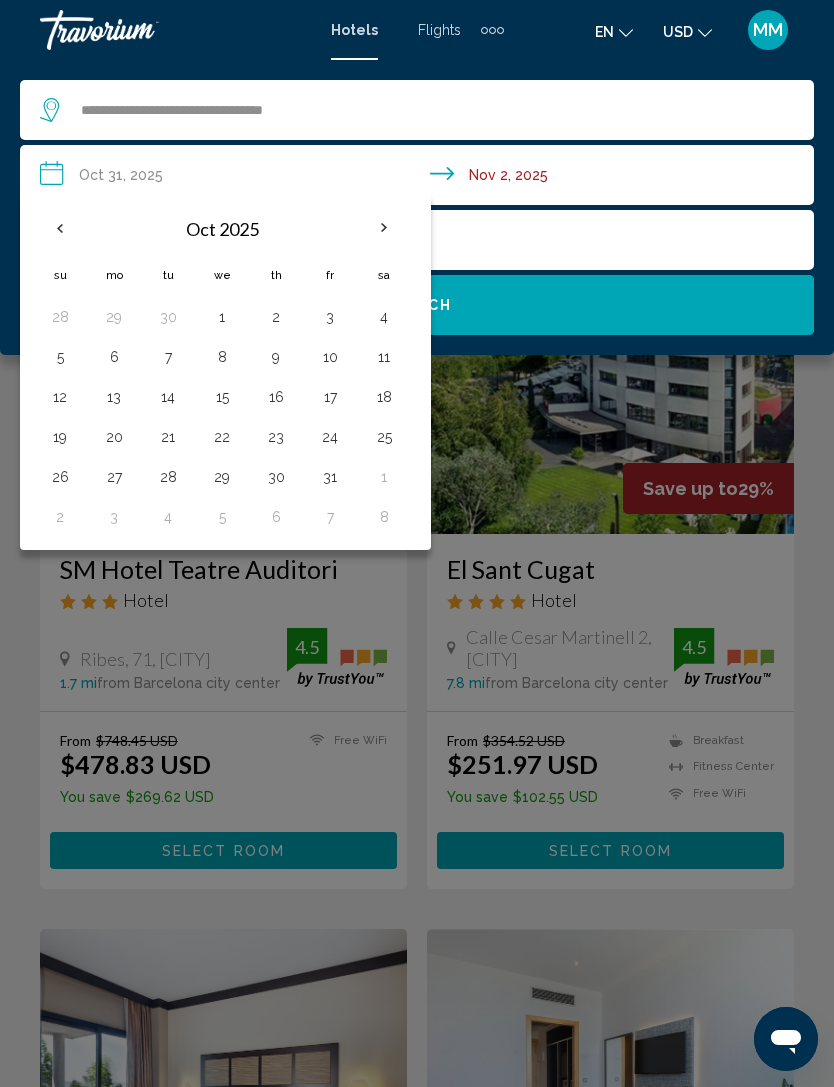 click at bounding box center [384, 228] 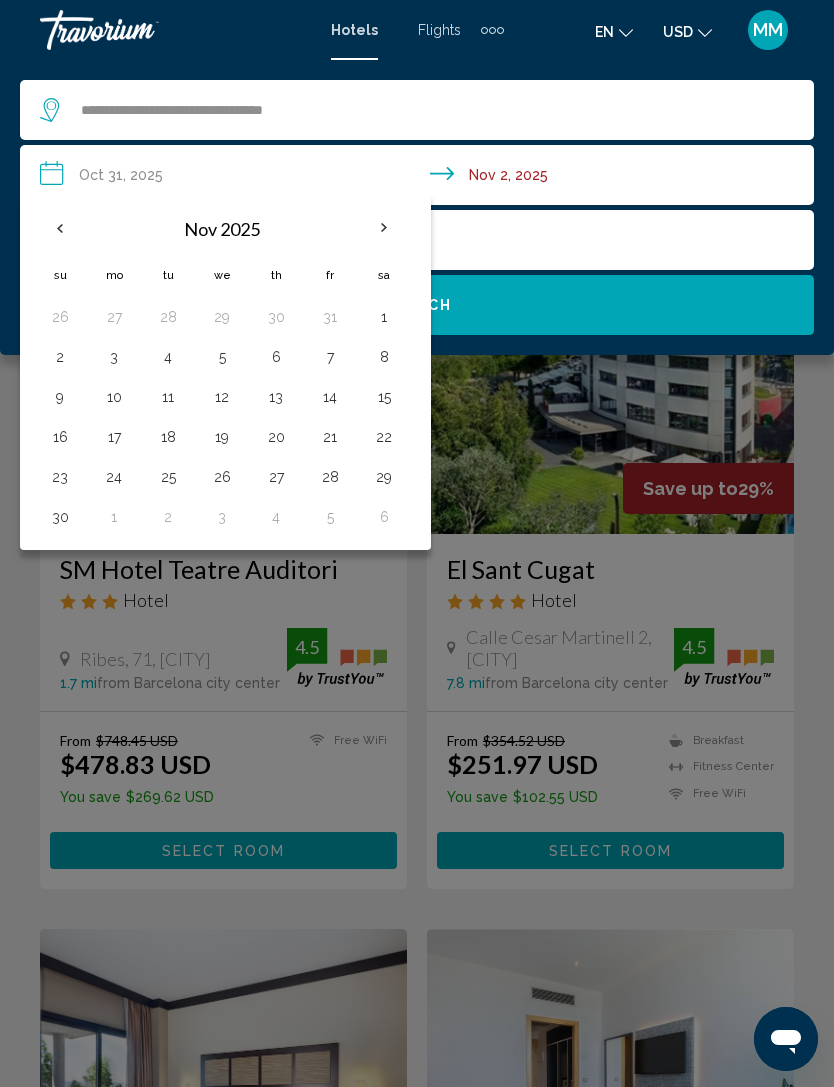 click on "22" at bounding box center [384, 437] 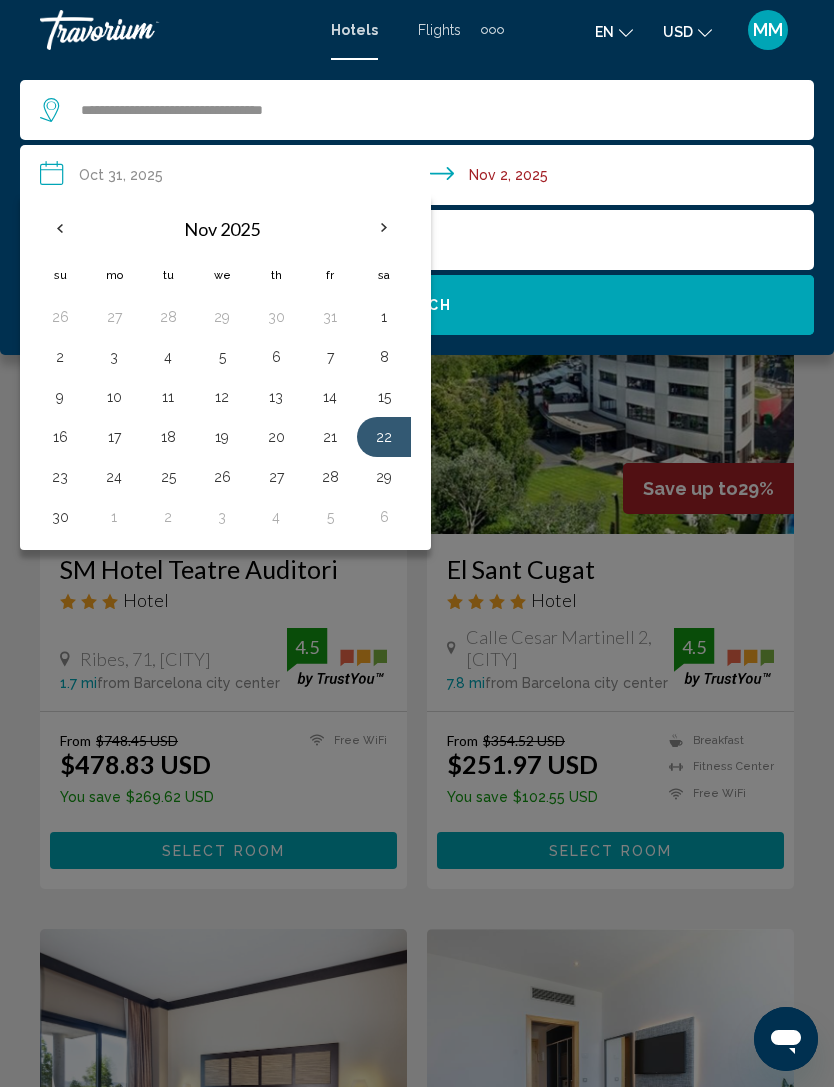 click on "29" at bounding box center [384, 477] 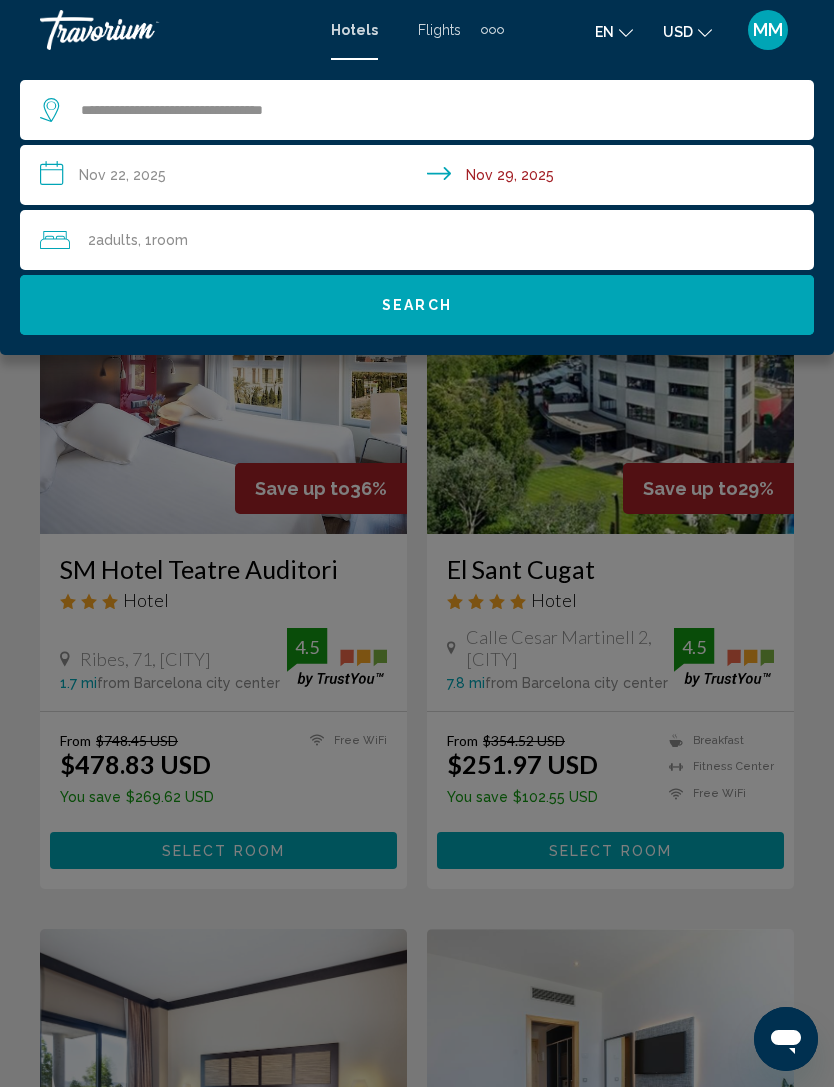 click on "2  Adult Adults , 1  Room rooms" 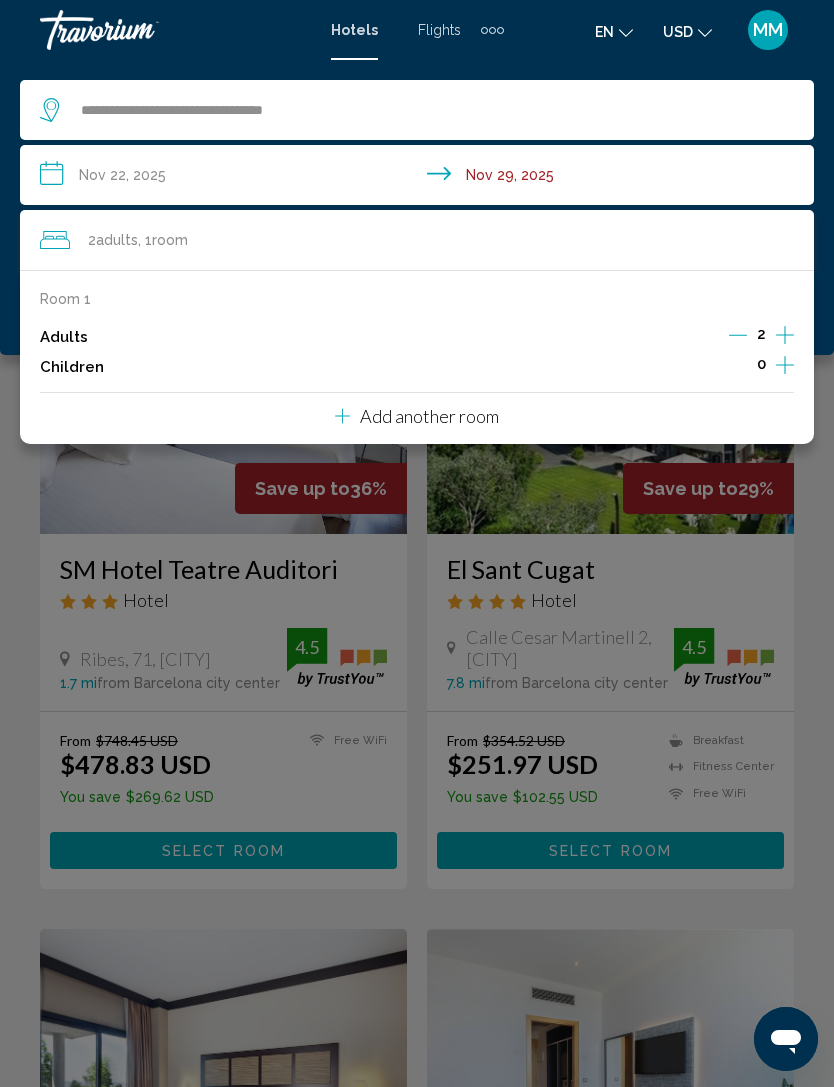 click on "Room 1 Adults
2
Children
0" at bounding box center [417, 336] 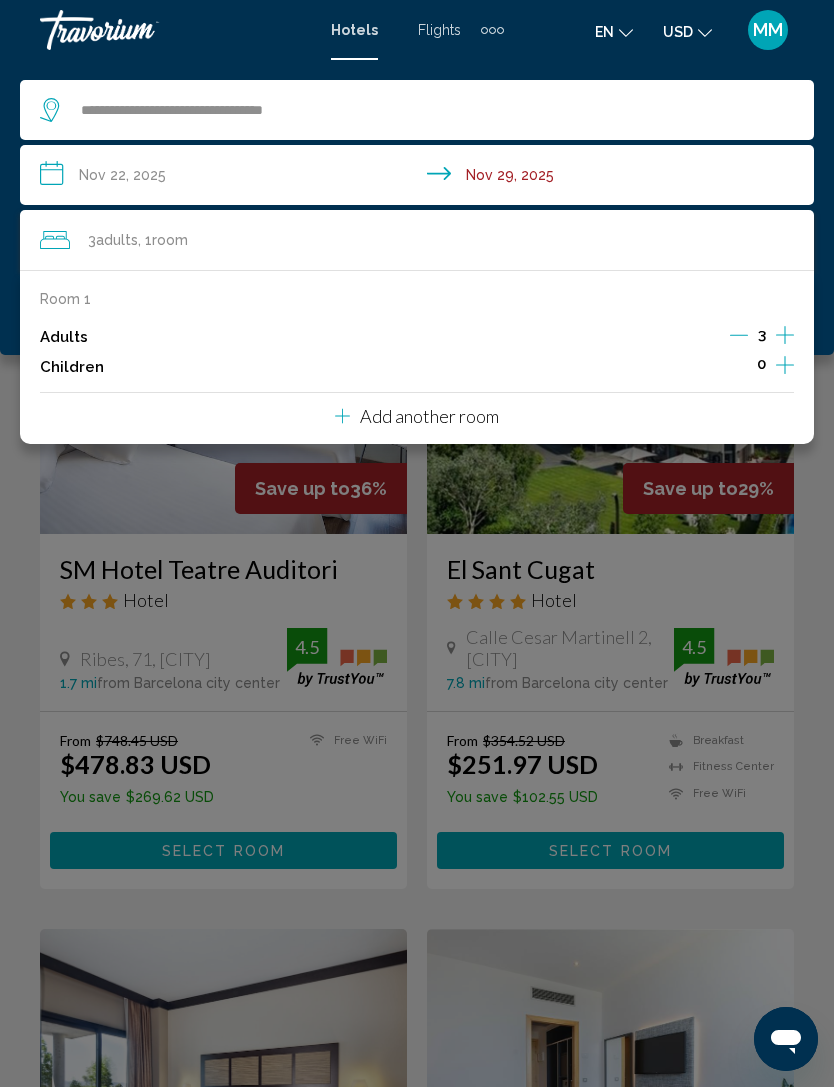 click 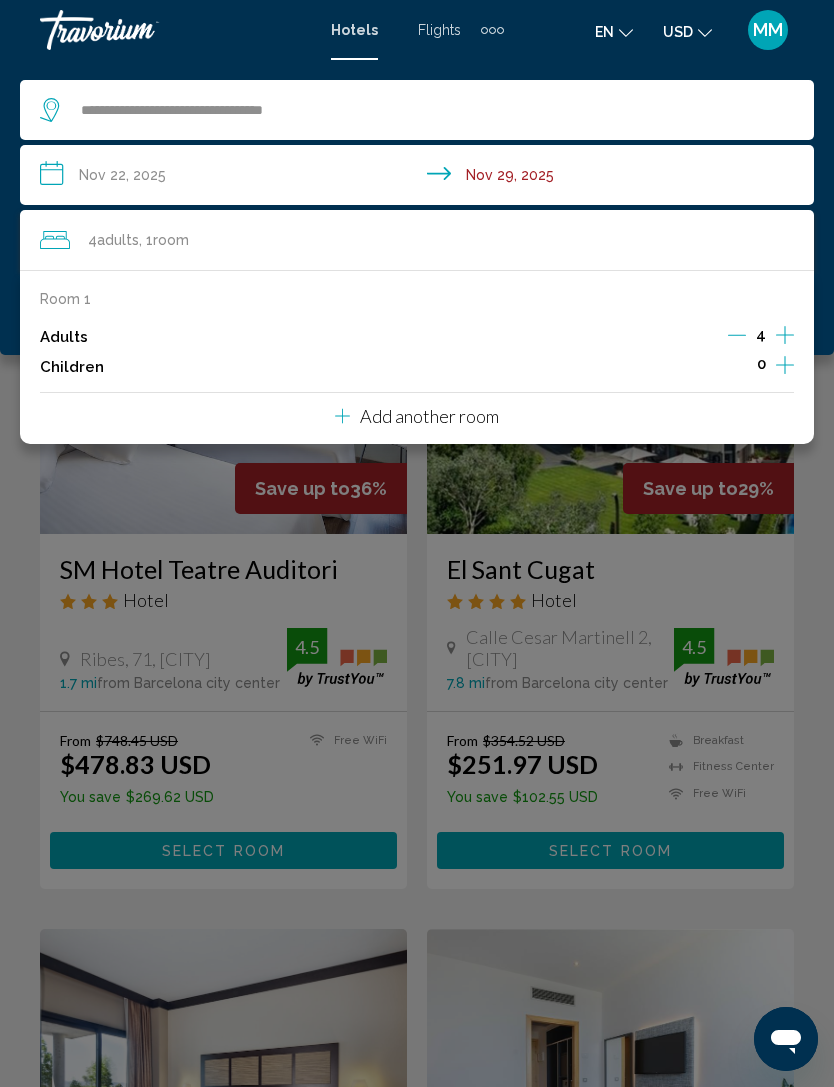 click 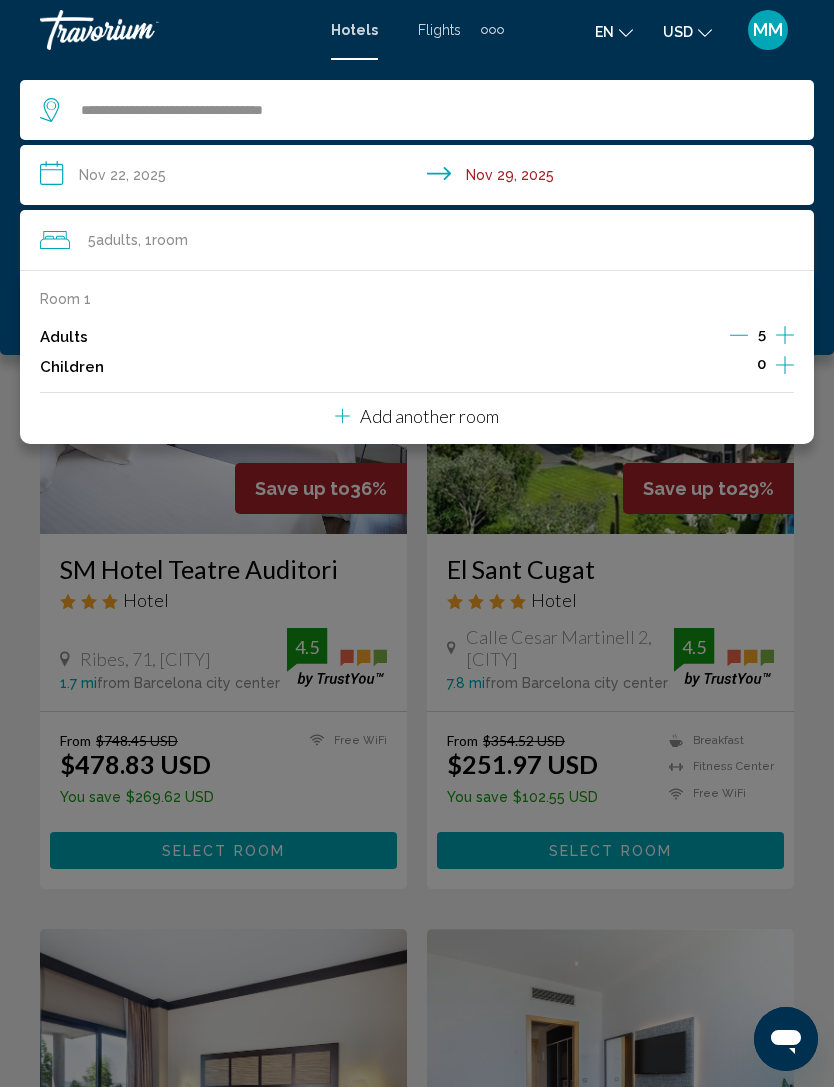 click 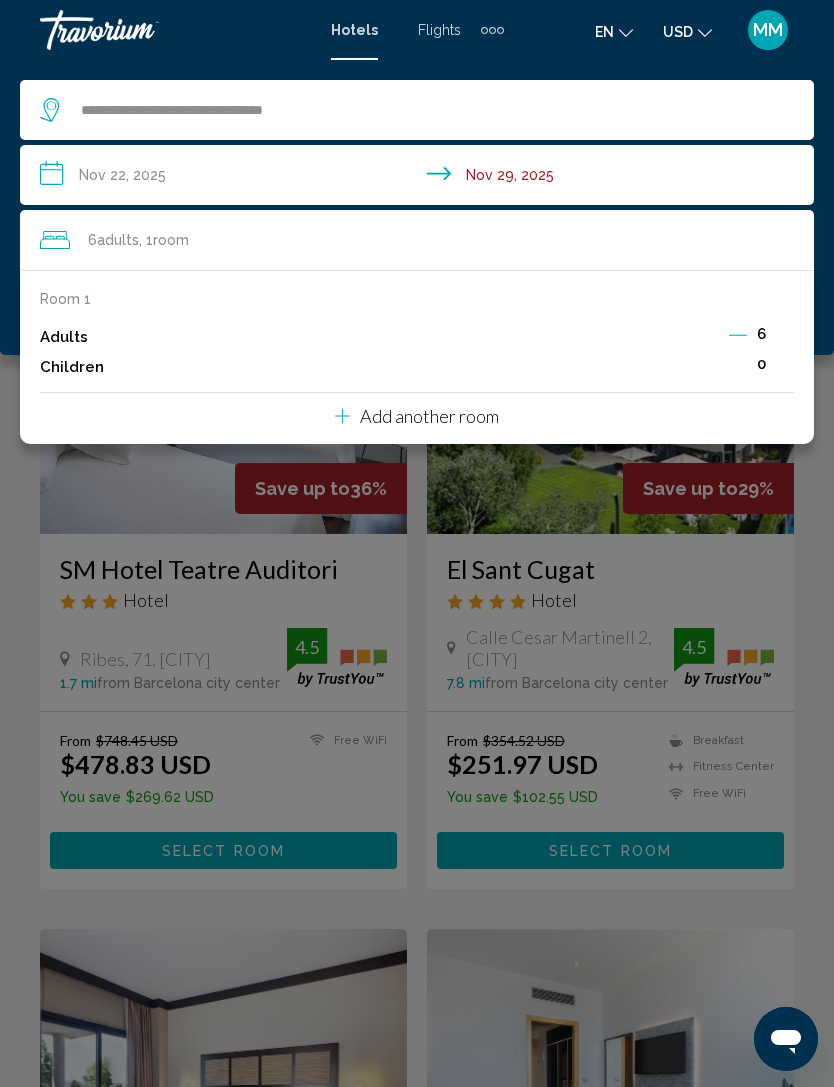 click on "6  Adult Adults , 1  Room rooms" 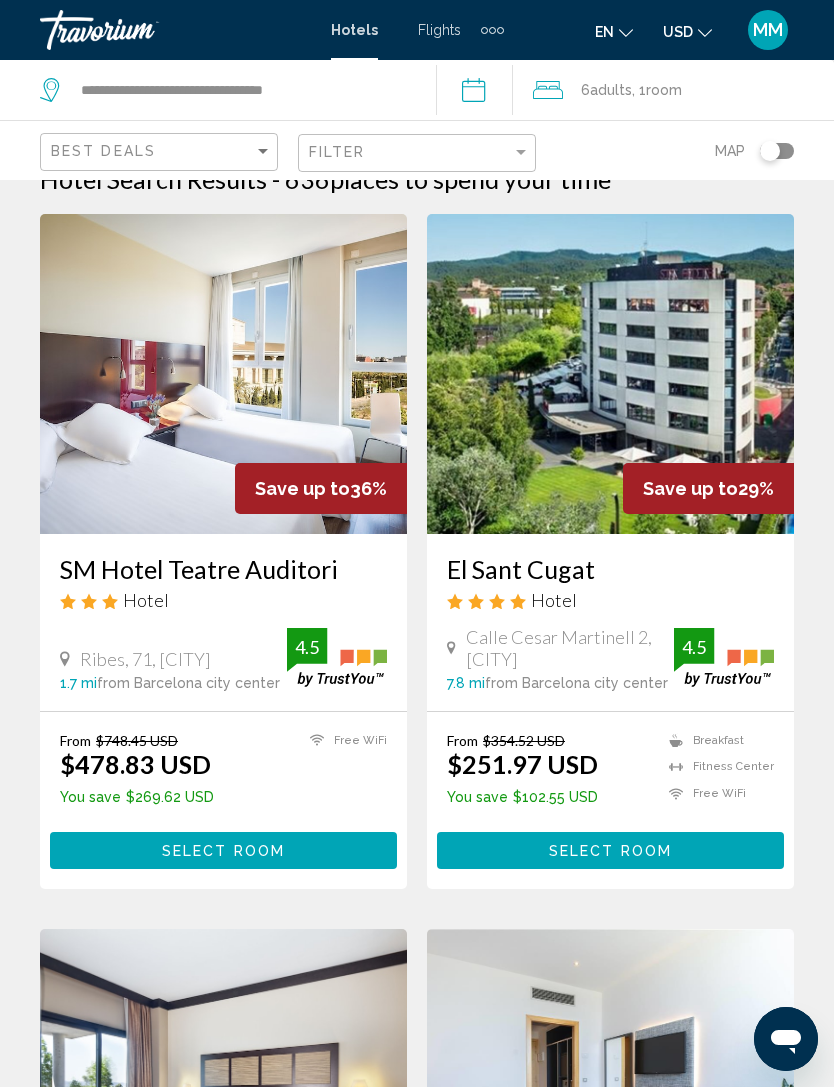 click on "Filter" 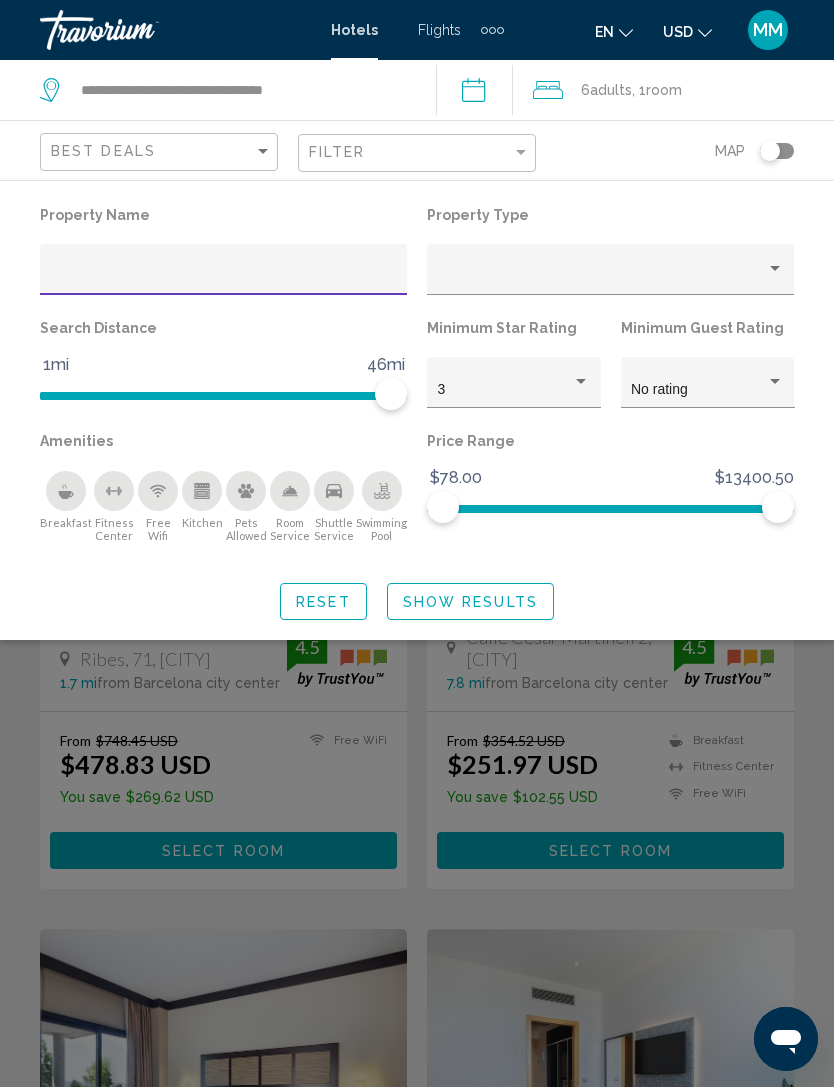 click at bounding box center [775, 269] 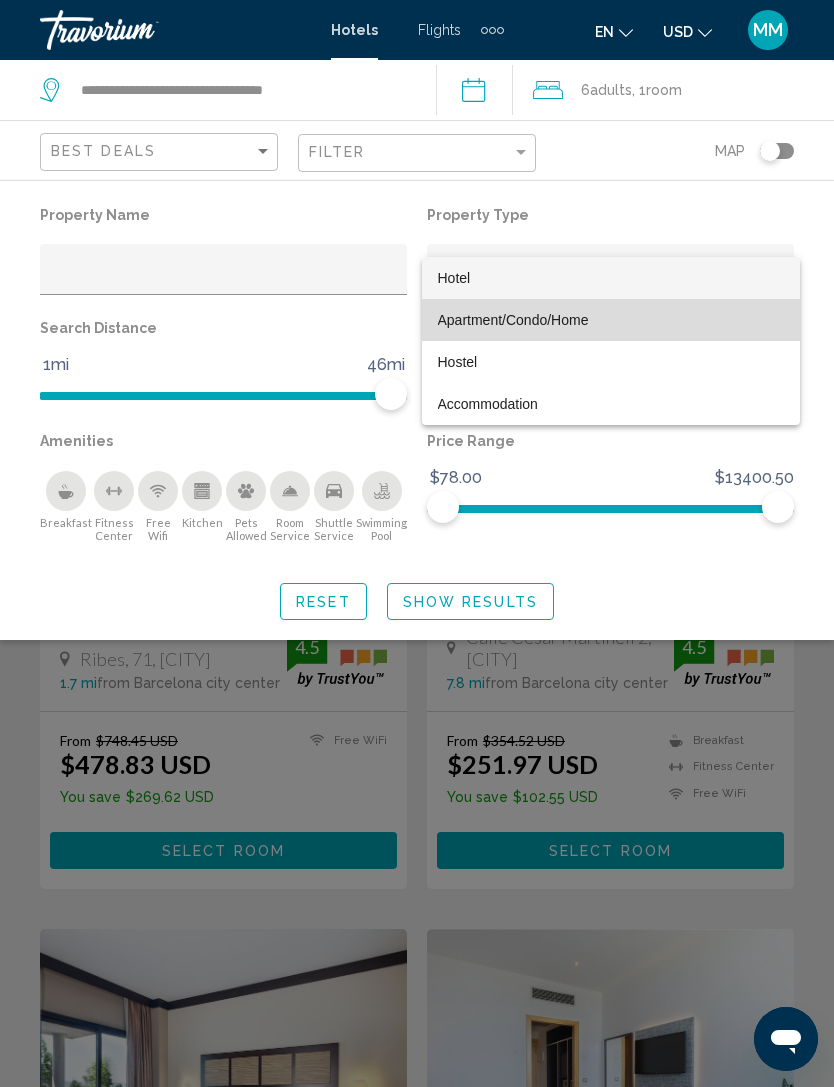 click on "Apartment/Condo/Home" at bounding box center [513, 320] 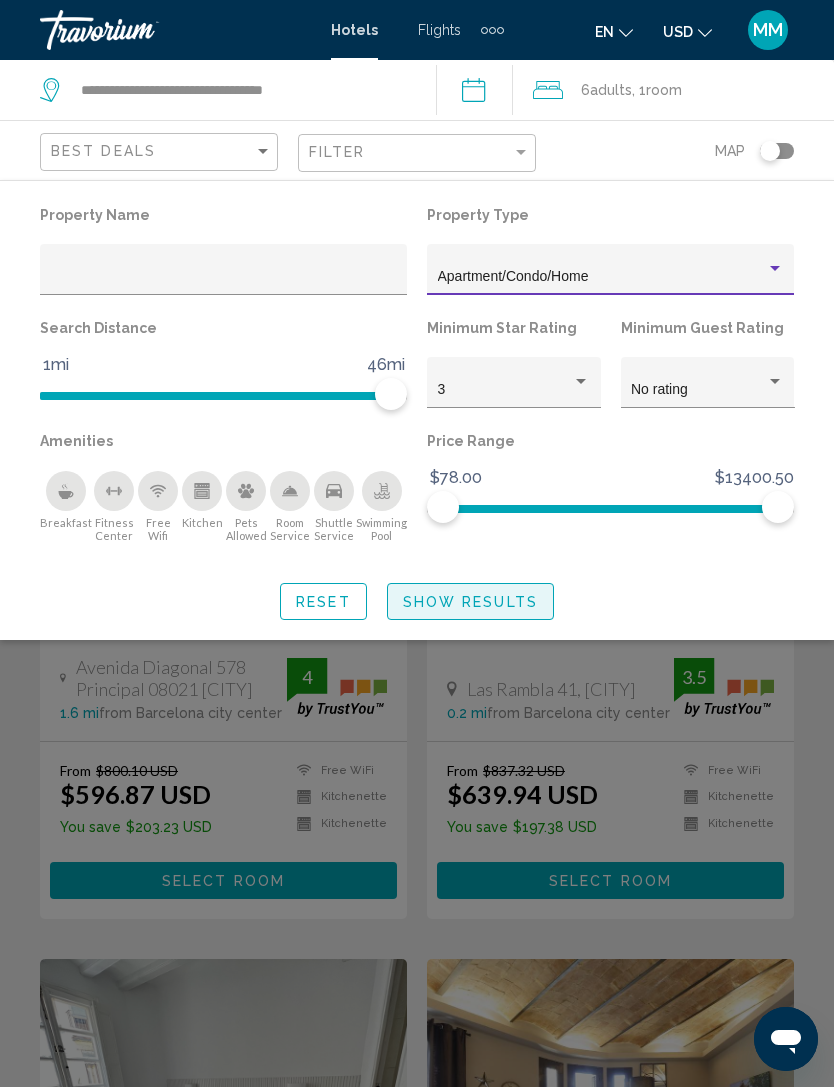click on "Show Results" 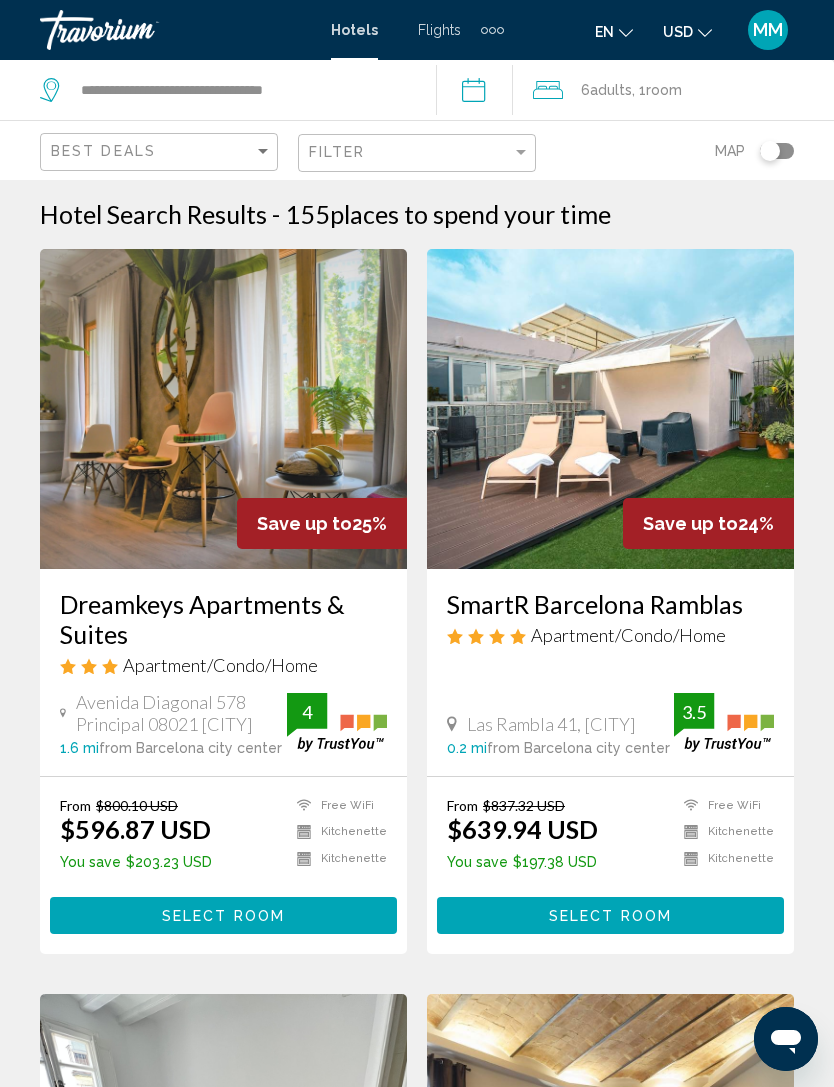 scroll, scrollTop: 0, scrollLeft: 0, axis: both 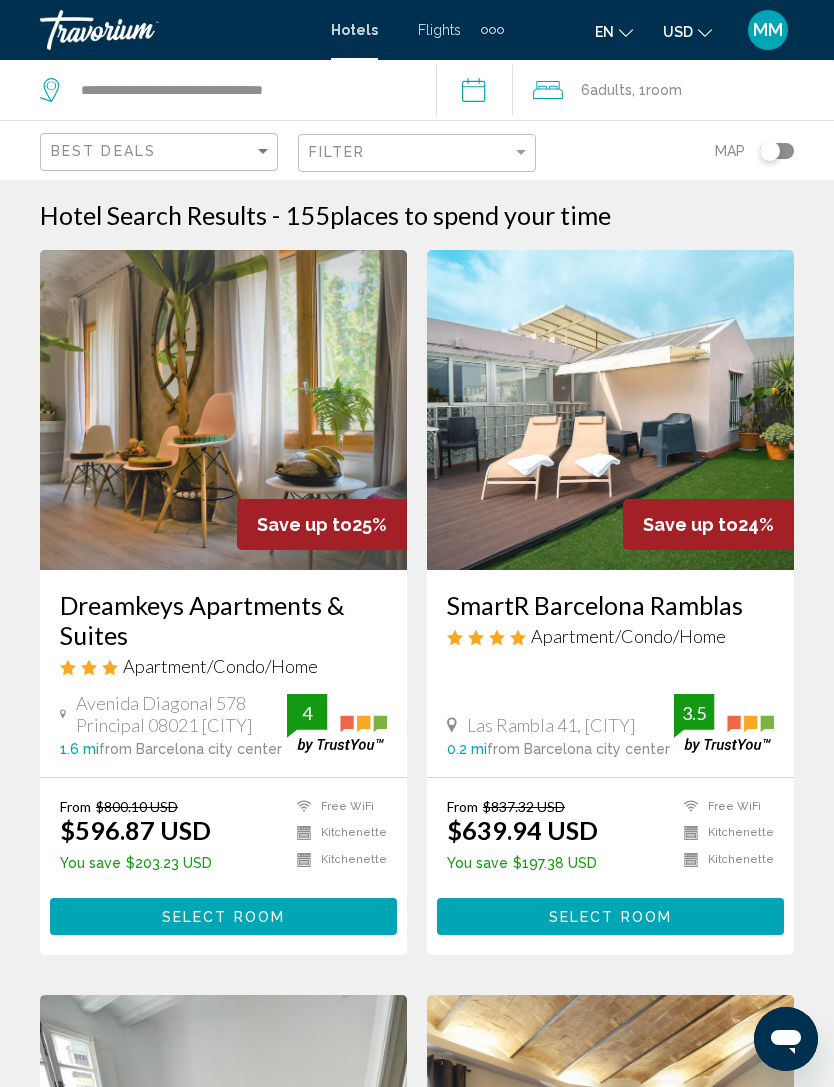 click on "Map" 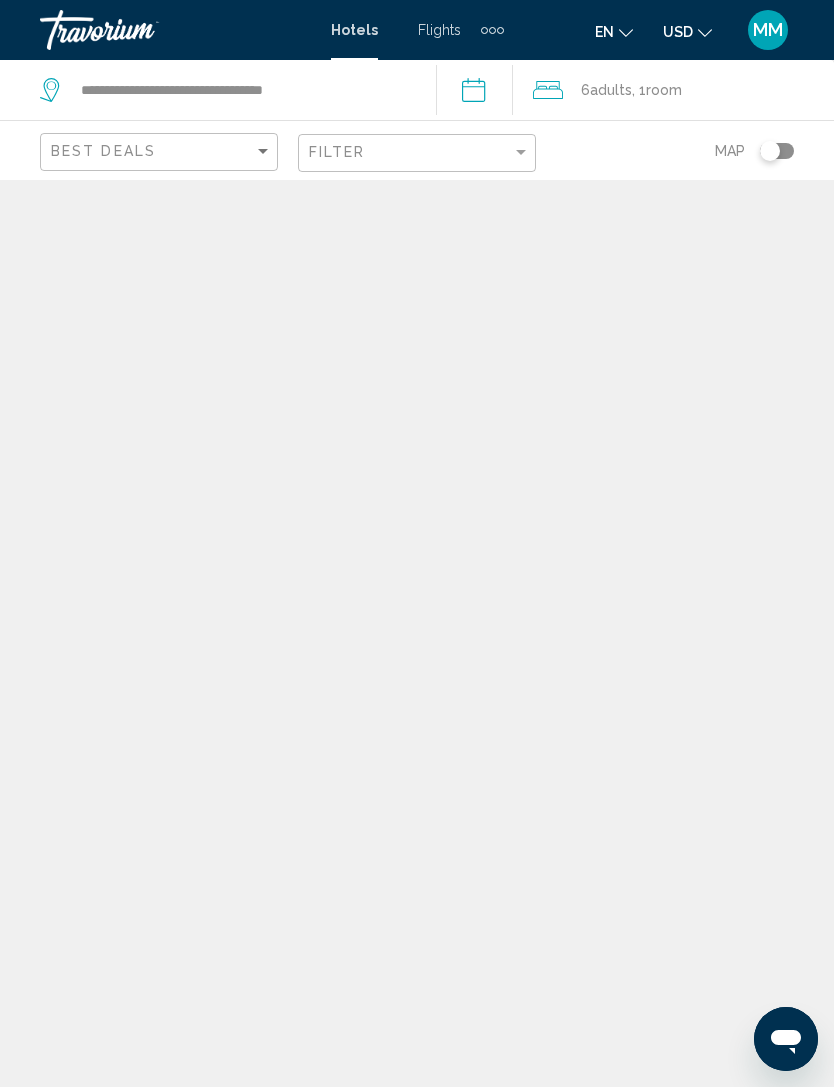 click 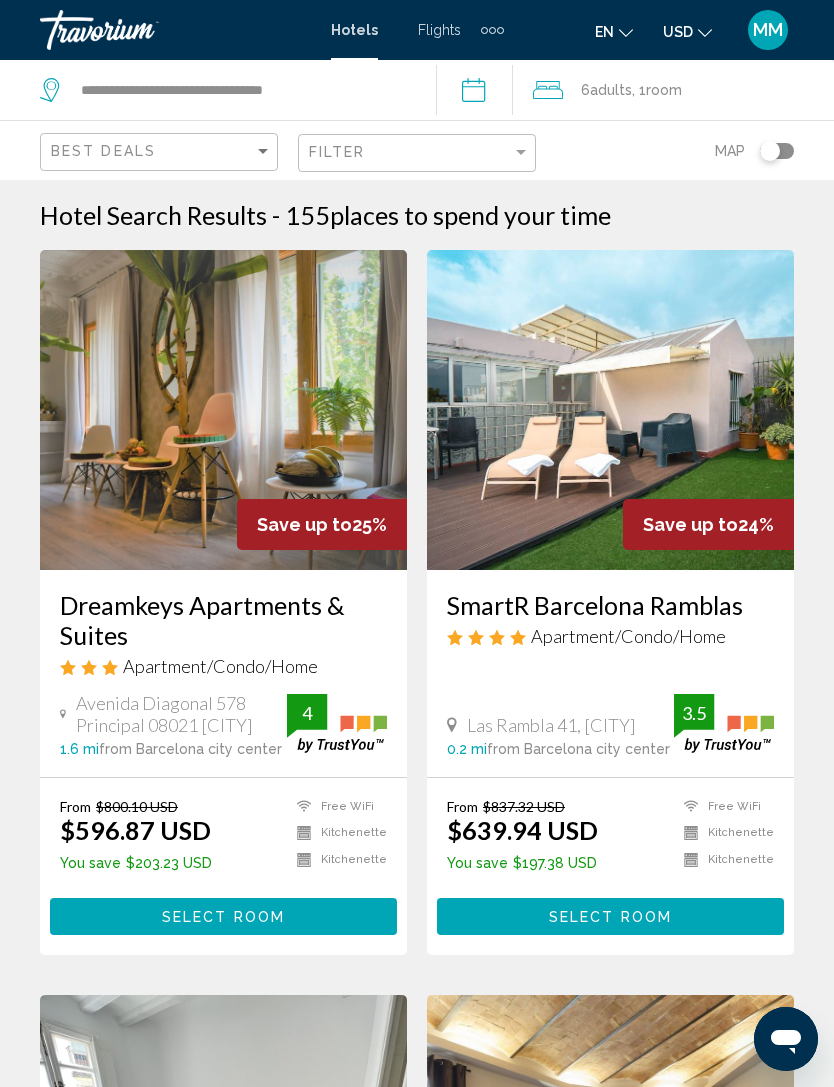 click 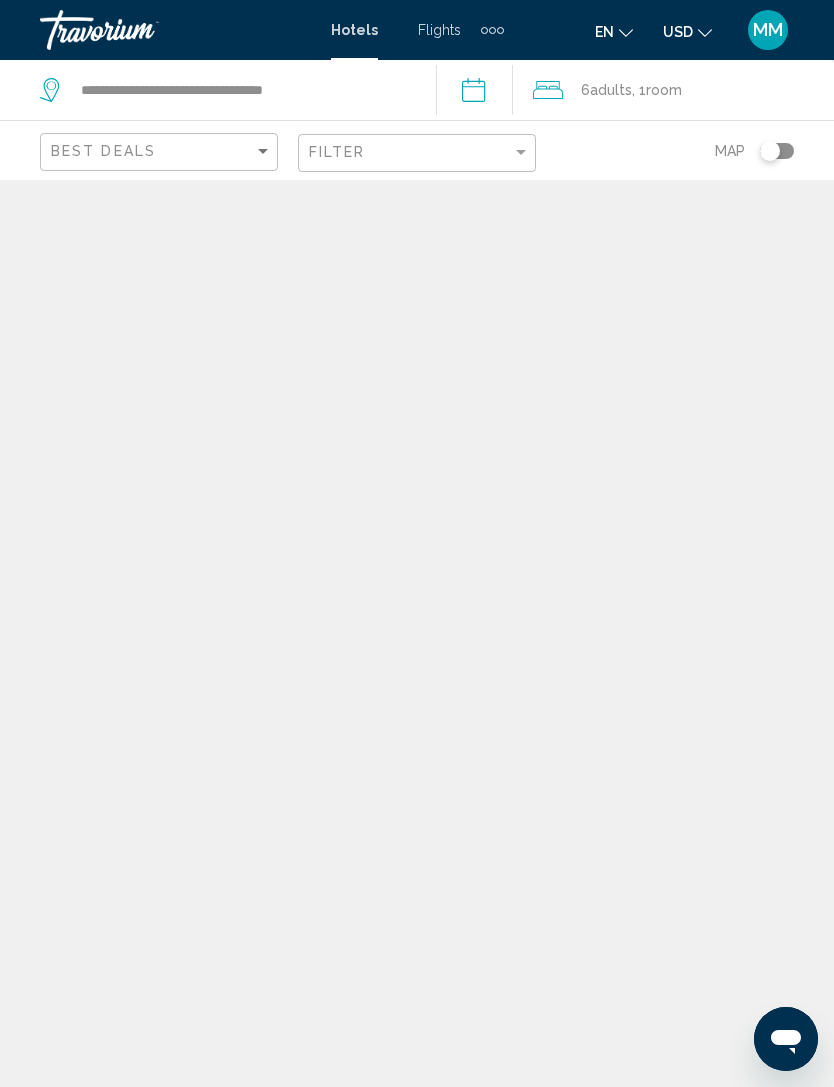 click 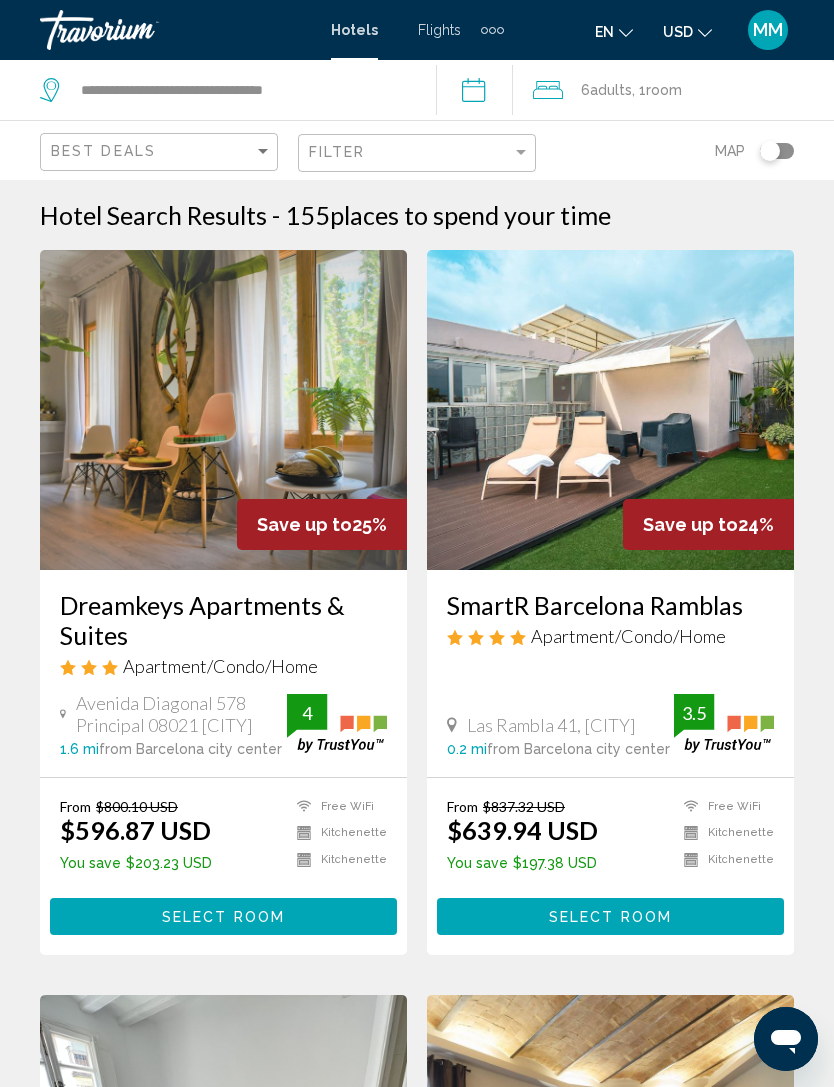 click 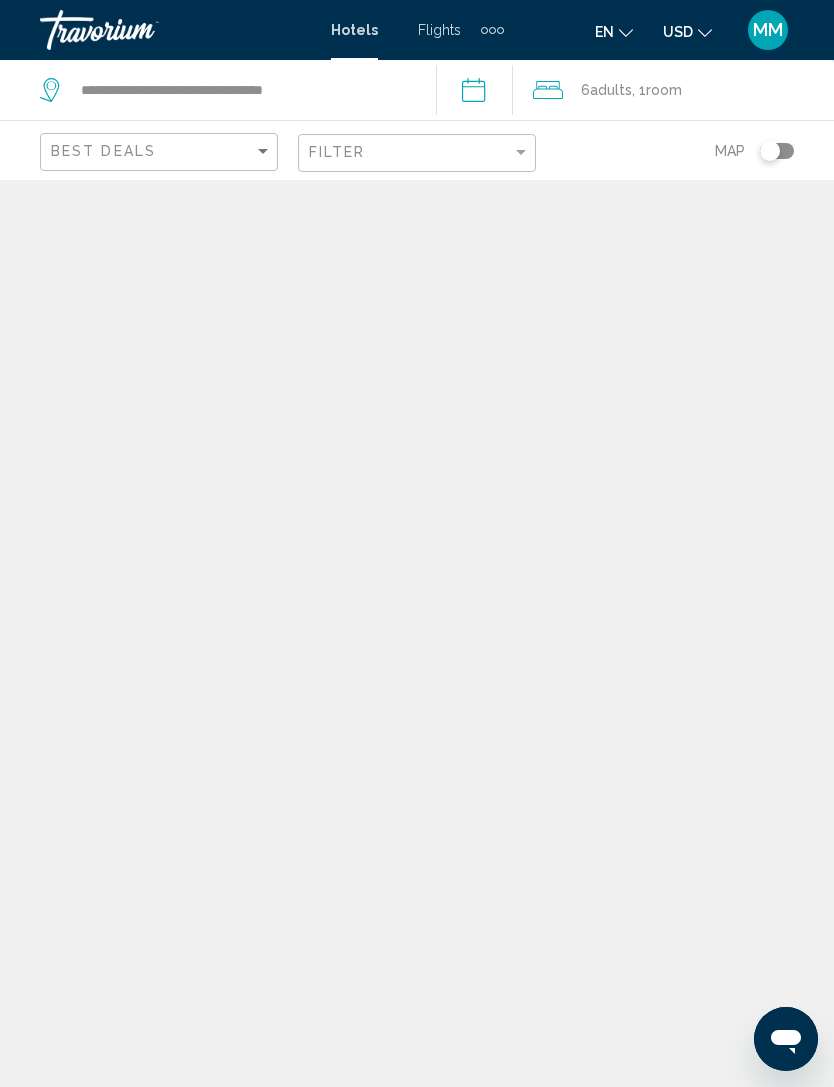 click 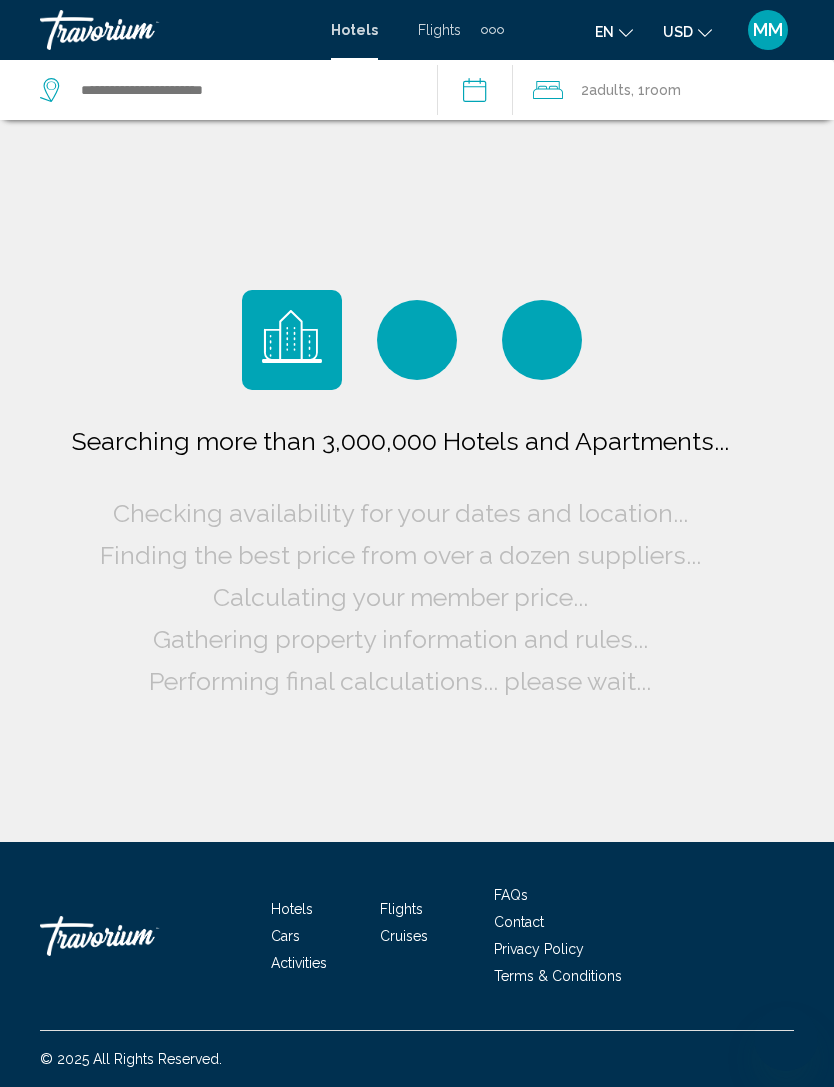 scroll, scrollTop: 0, scrollLeft: 0, axis: both 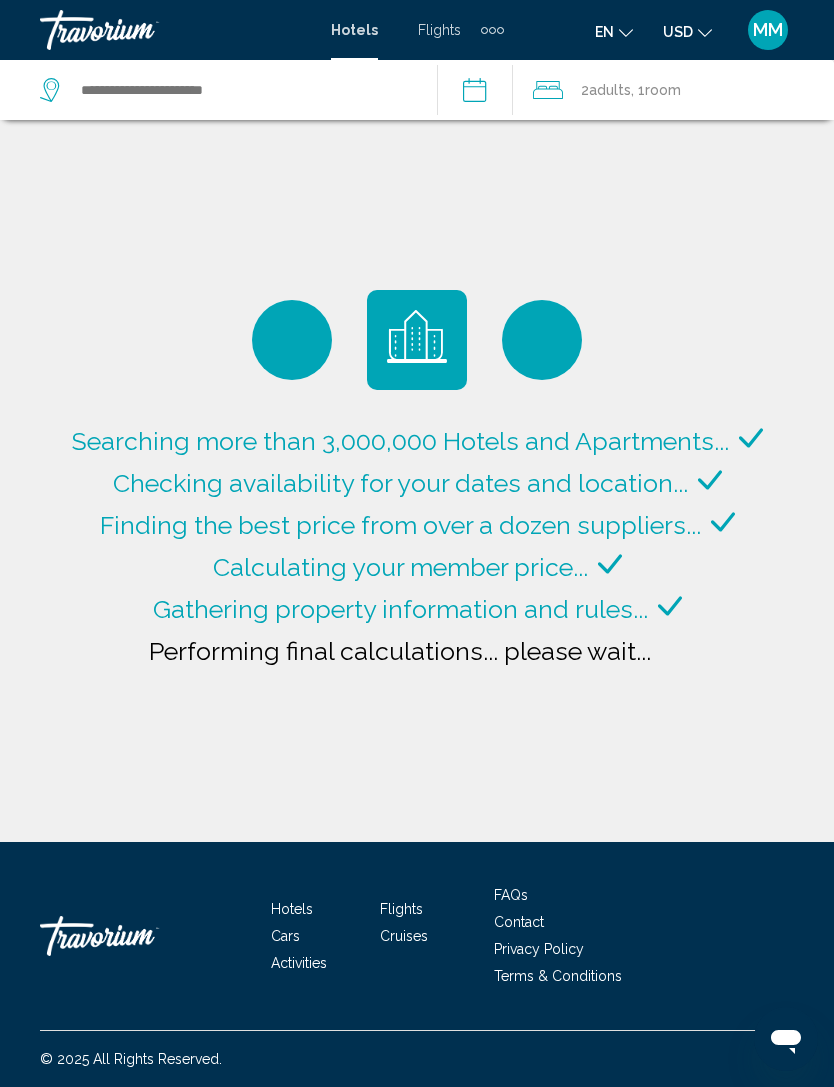 type on "**********" 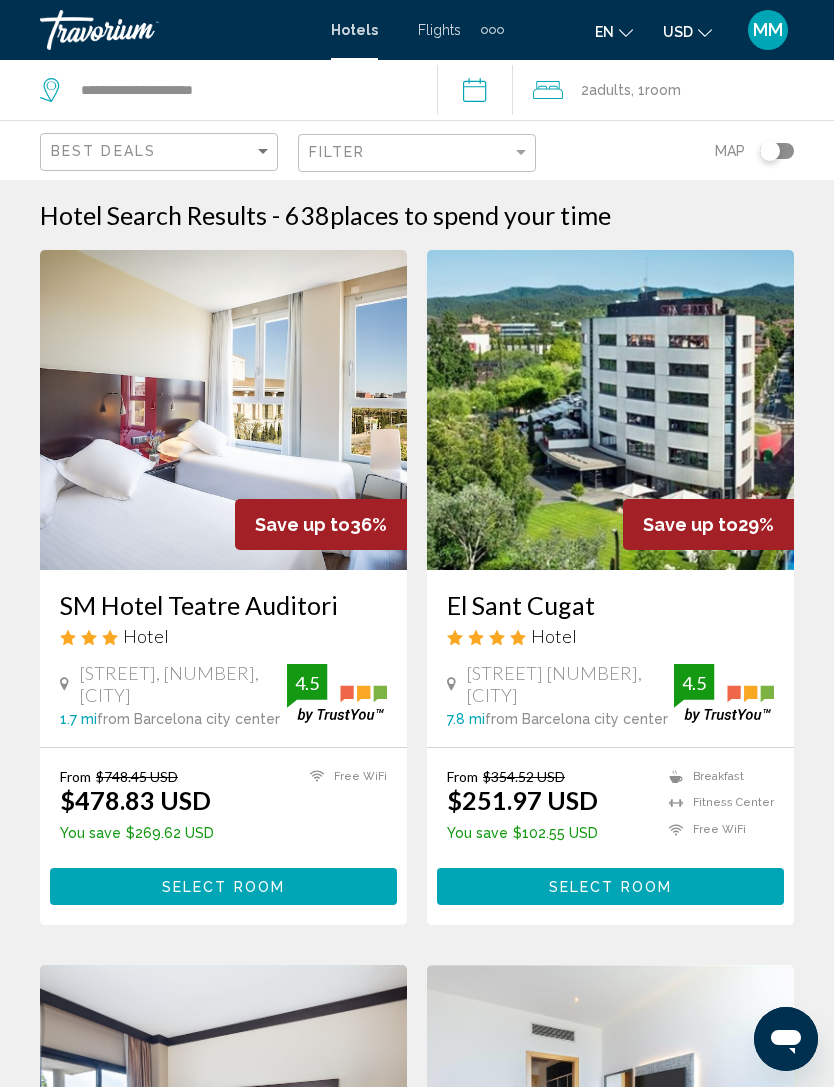 click on "Save up to  36%   SM Hotel Teatre Auditori
Hotel
Ribes, 71, Barcelona 1.7 mi  from Barcelona city center from hotel 4.5 From $748.45 USD $478.83 USD  You save  $269.62 USD
Free WiFi  4.5 Select Room Save up to  29%   El Sant Cugat
Hotel
Calle Cesar Martinell 2, Sant Cugat Del Valles 7.8 mi  from Barcelona city center from hotel 4.5 From $354.52 USD $251.97 USD  You save  $102.55 USD
Breakfast
Fitness Center
Free WiFi
Pets Allowed
Room Service  4.5 Select Room Save up to" at bounding box center [417, 2441] 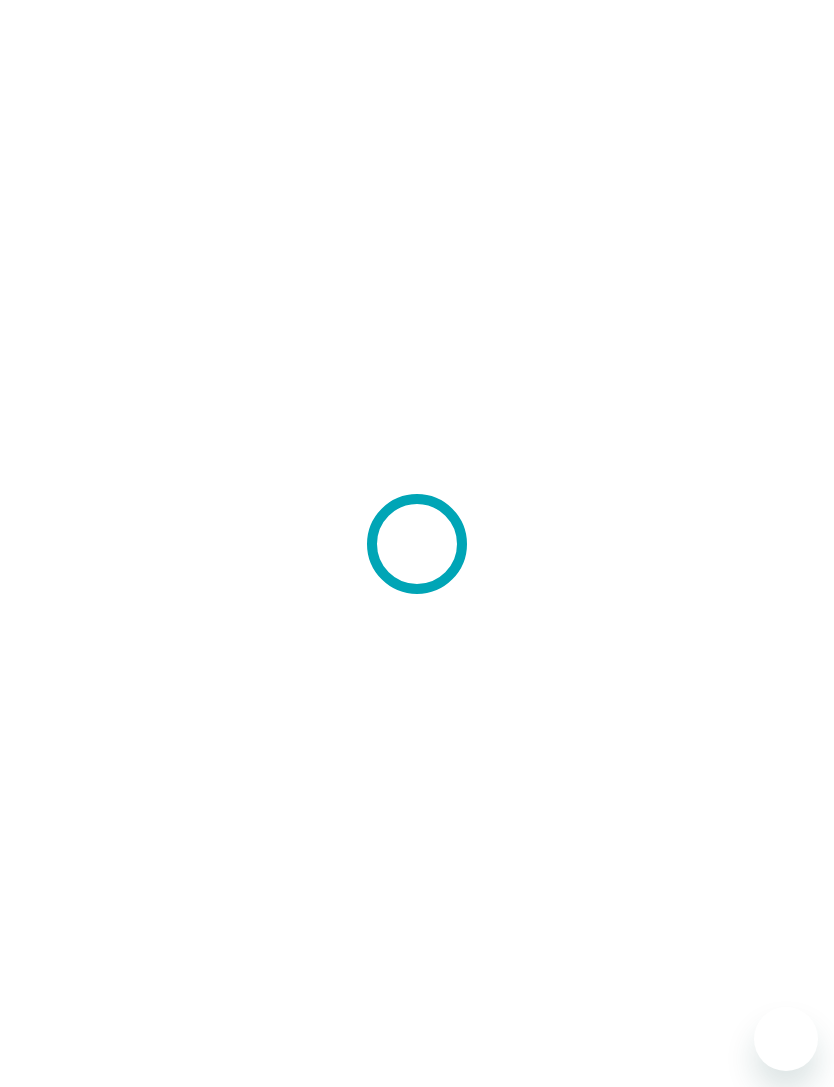scroll, scrollTop: 0, scrollLeft: 0, axis: both 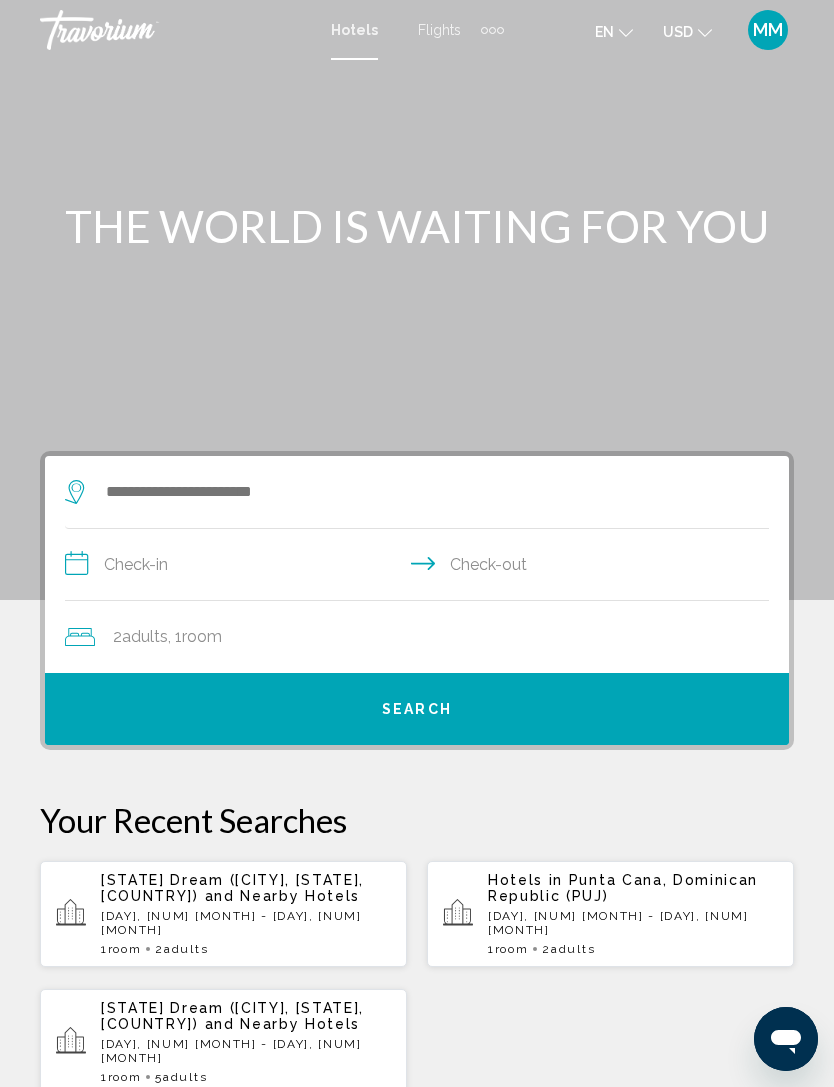 click on "Tennessee Dream (Gatlinburg, TN, US)    and Nearby Hotels  Sat, 22 Nov - Sat, 29 Nov  1  Room rooms 5  Adult Adults" at bounding box center (223, 1042) 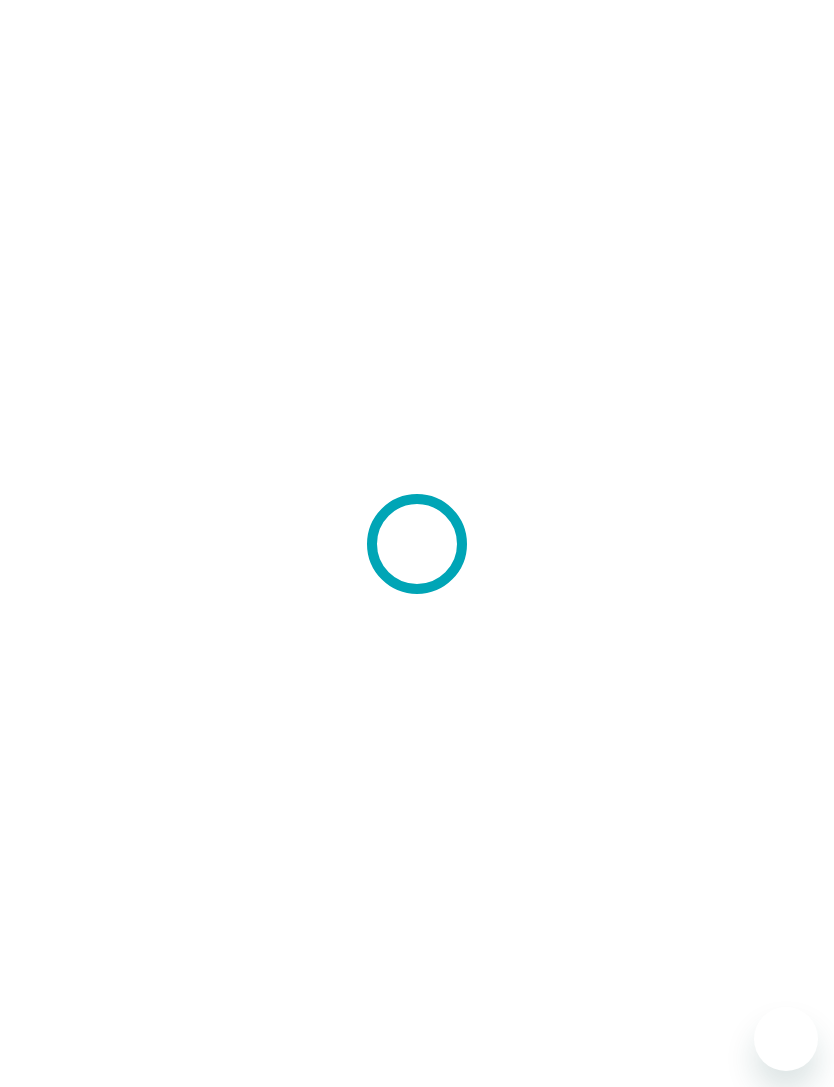 scroll, scrollTop: 0, scrollLeft: 0, axis: both 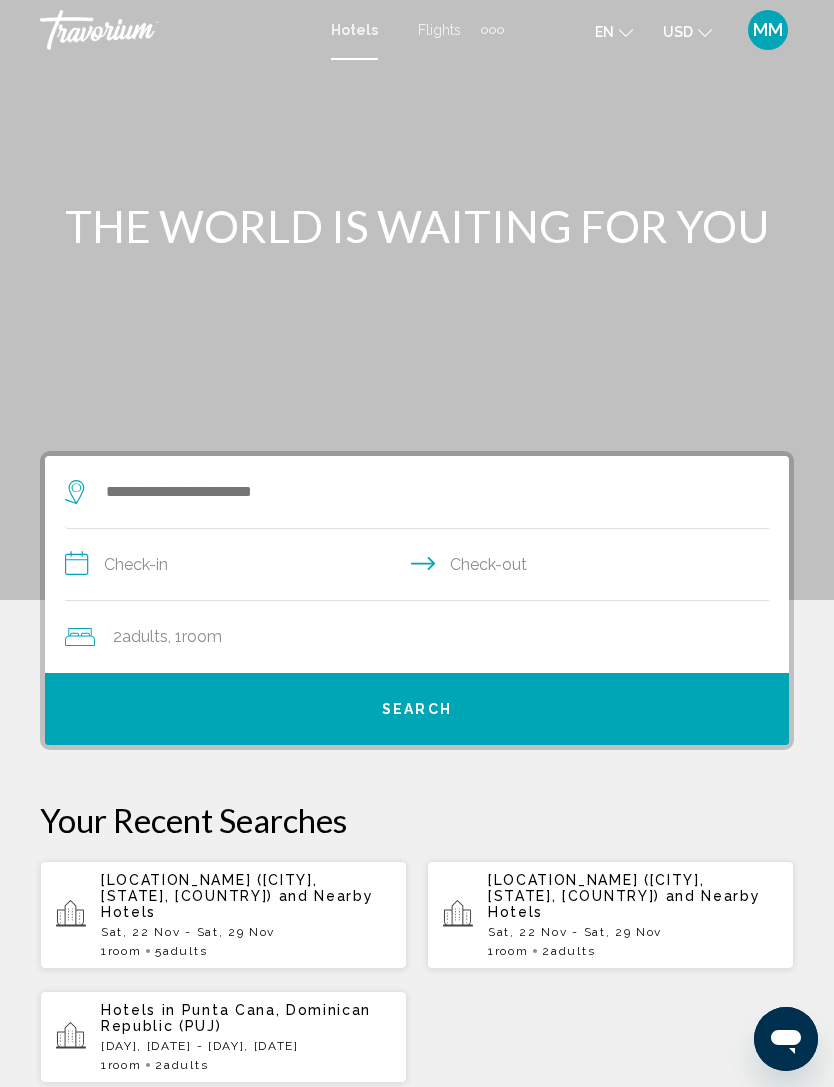click on "Sat, 22 Nov - Sat, 29 Nov" at bounding box center (246, 932) 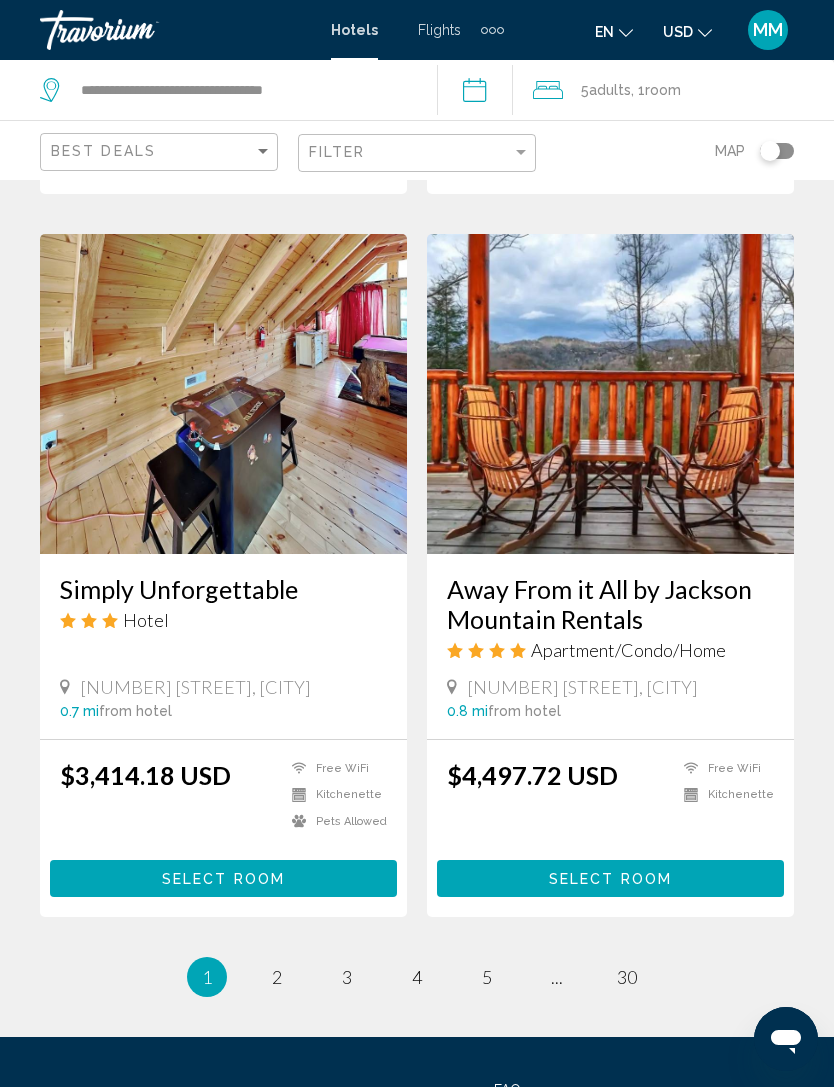 scroll, scrollTop: 3805, scrollLeft: 0, axis: vertical 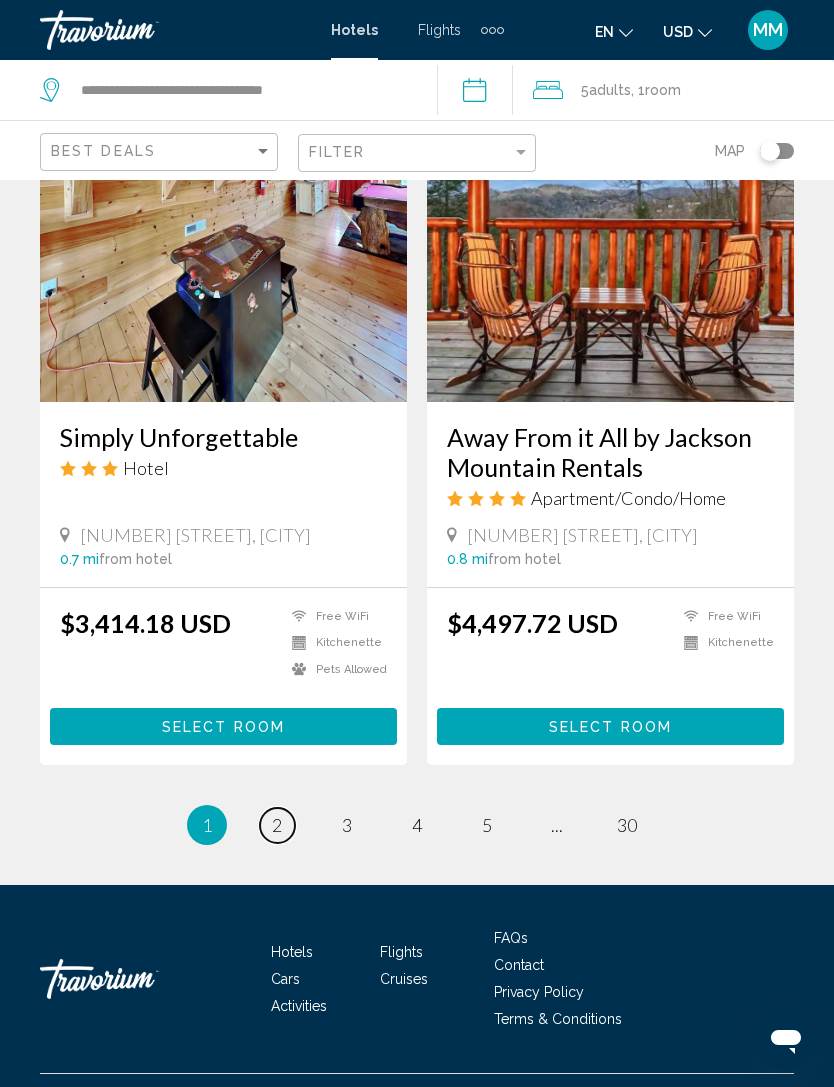 click on "page  2" at bounding box center [277, 825] 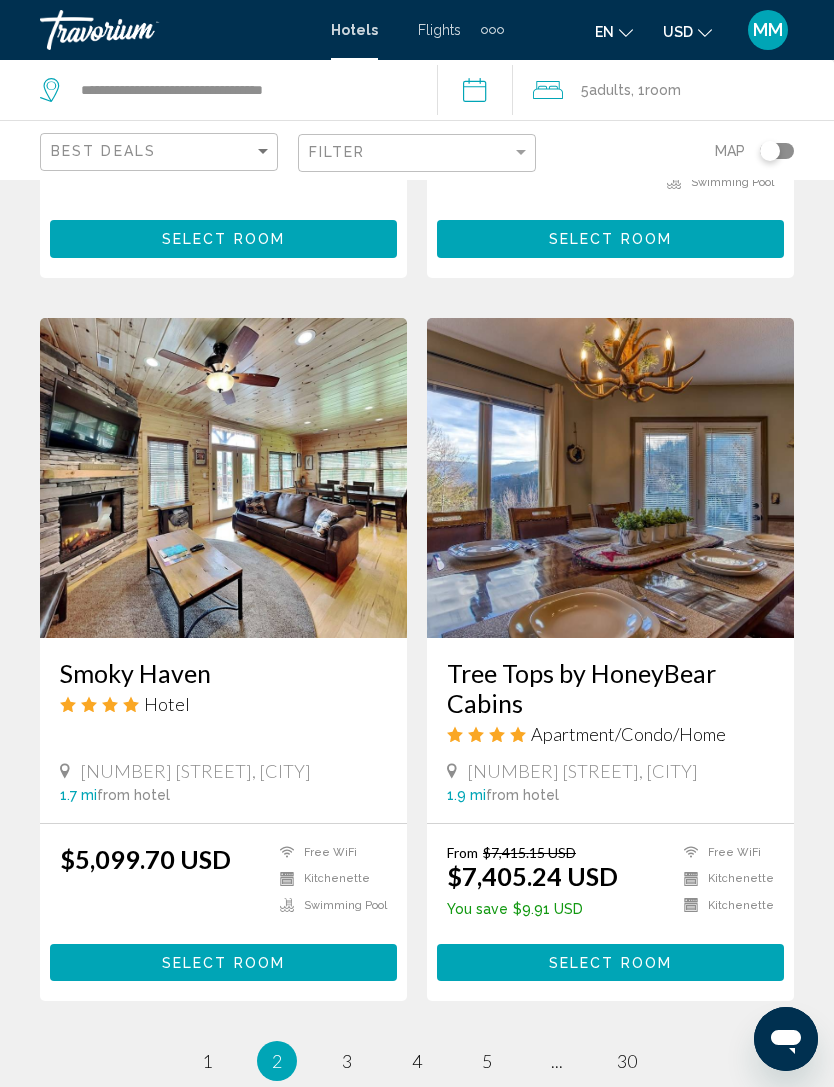 scroll, scrollTop: 3692, scrollLeft: 0, axis: vertical 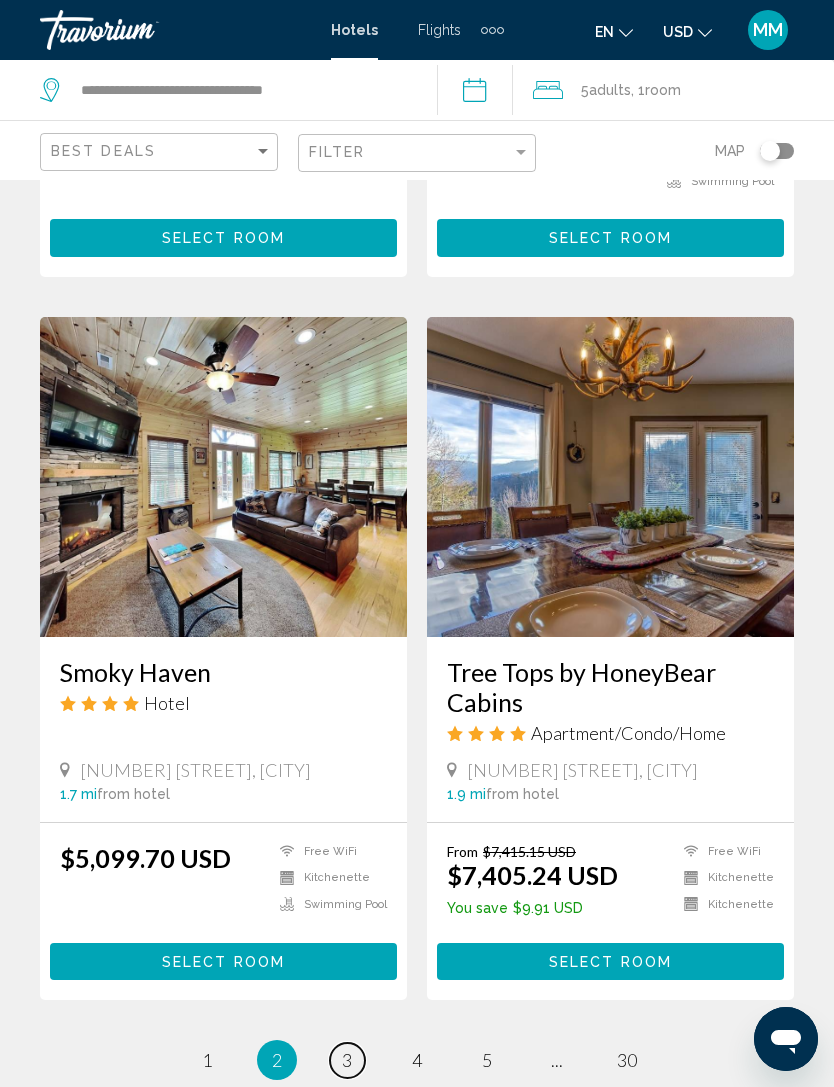 click on "page  3" at bounding box center [347, 1060] 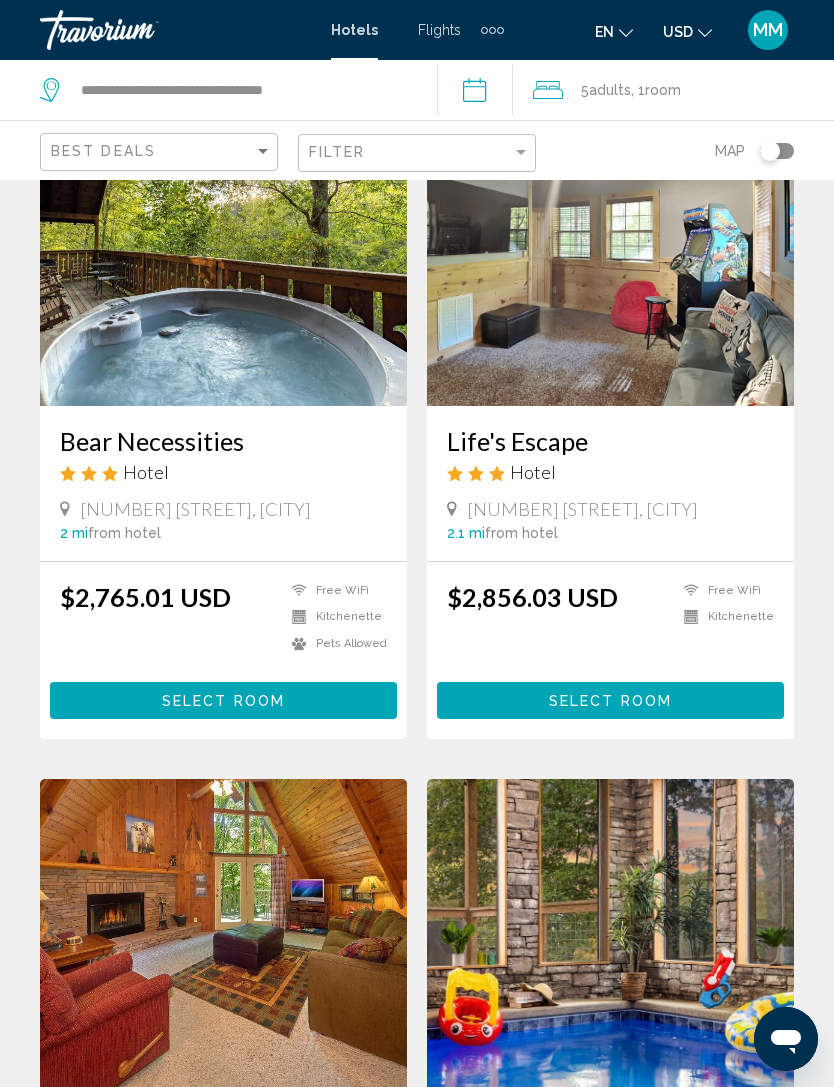 scroll, scrollTop: 163, scrollLeft: 0, axis: vertical 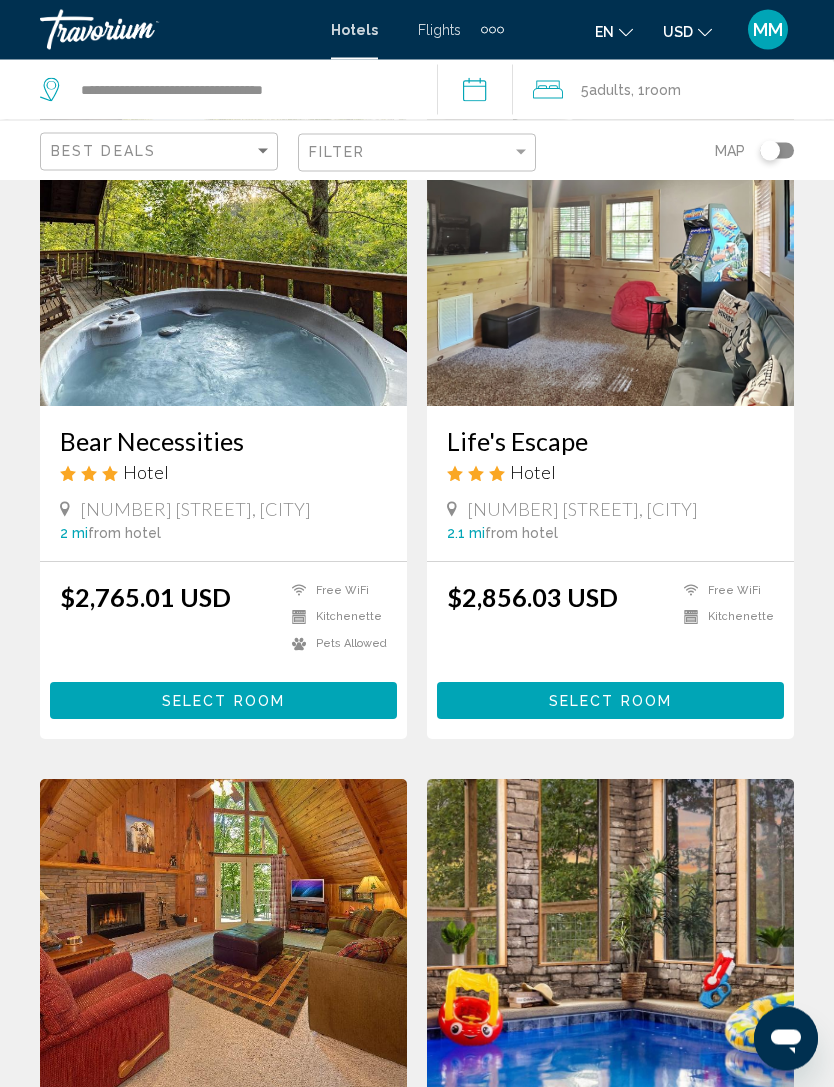 click at bounding box center (223, 247) 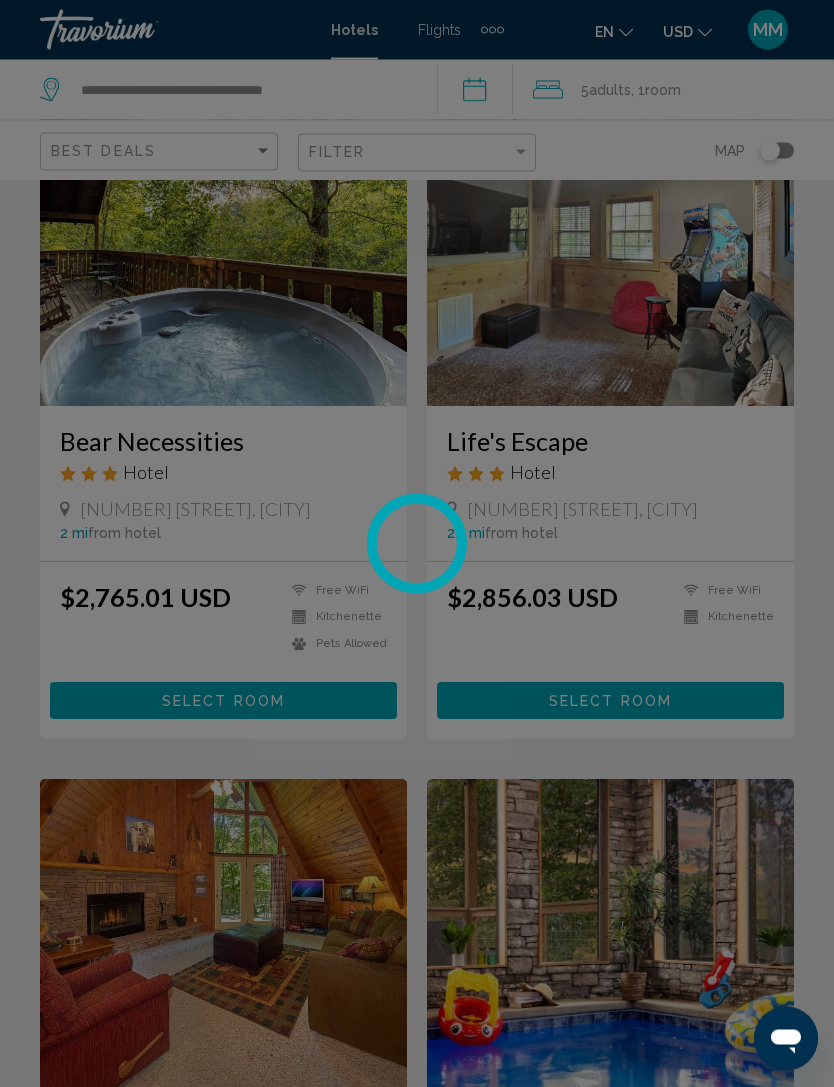 scroll, scrollTop: 164, scrollLeft: 0, axis: vertical 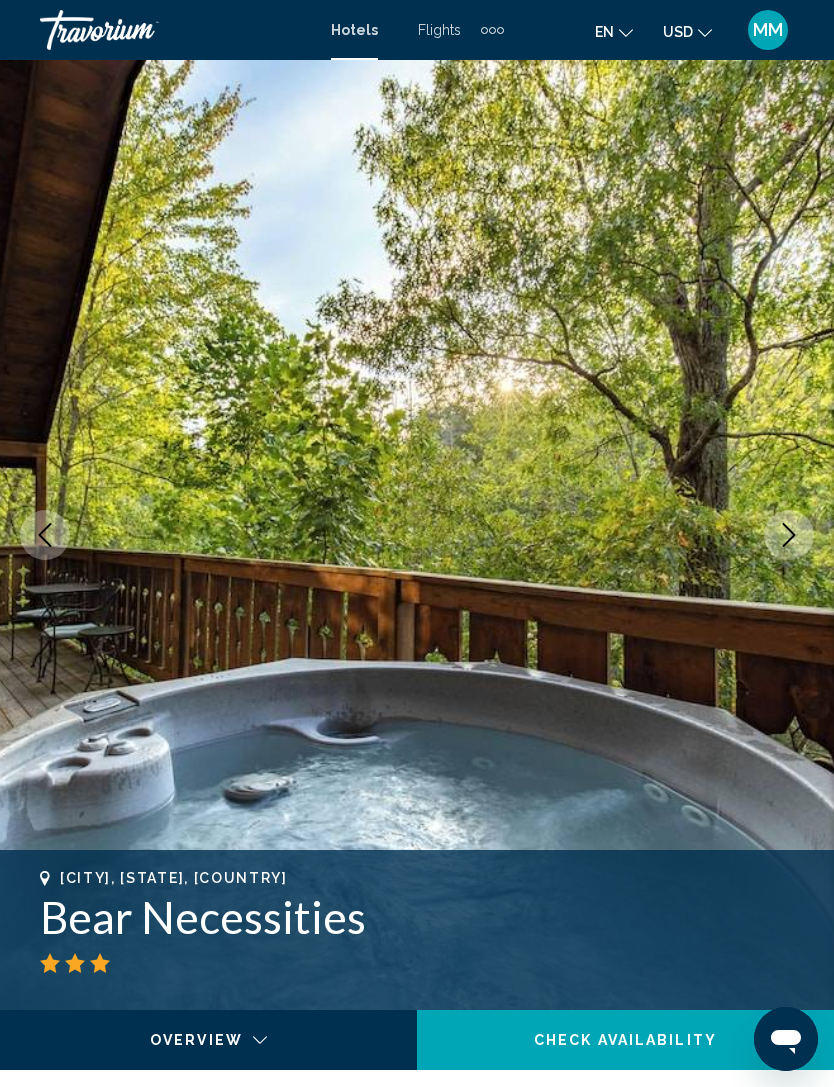 click 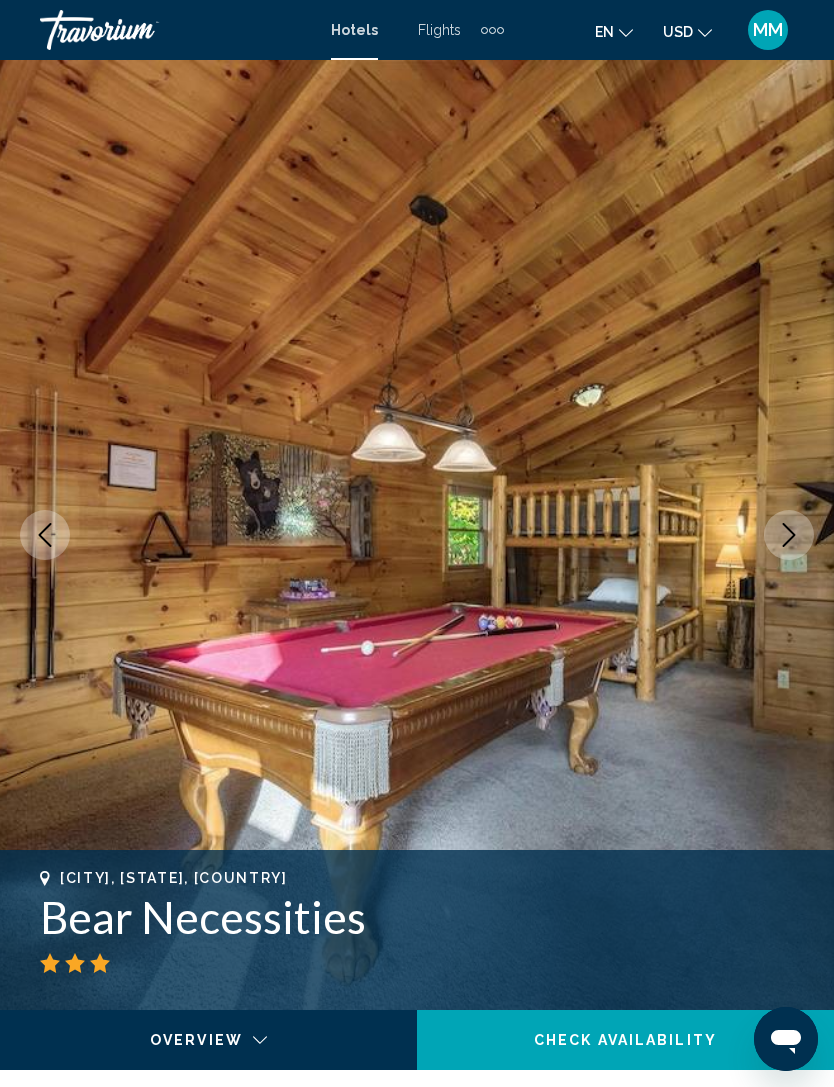 click 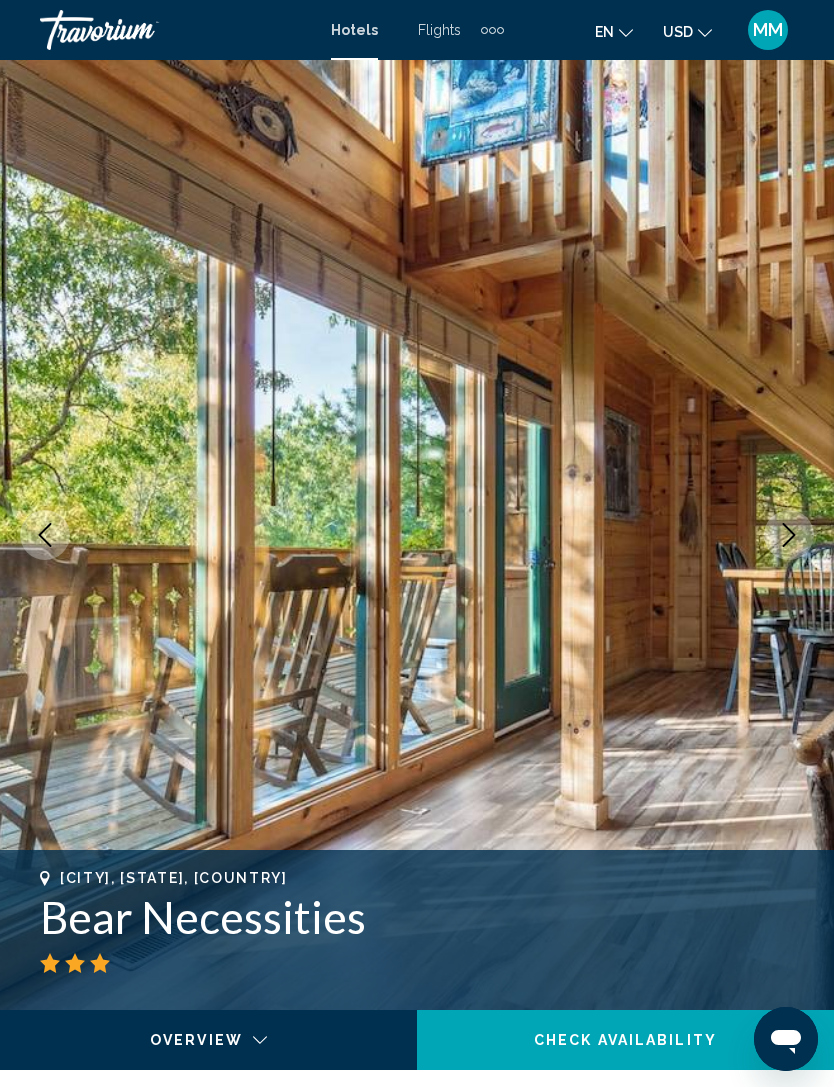 click 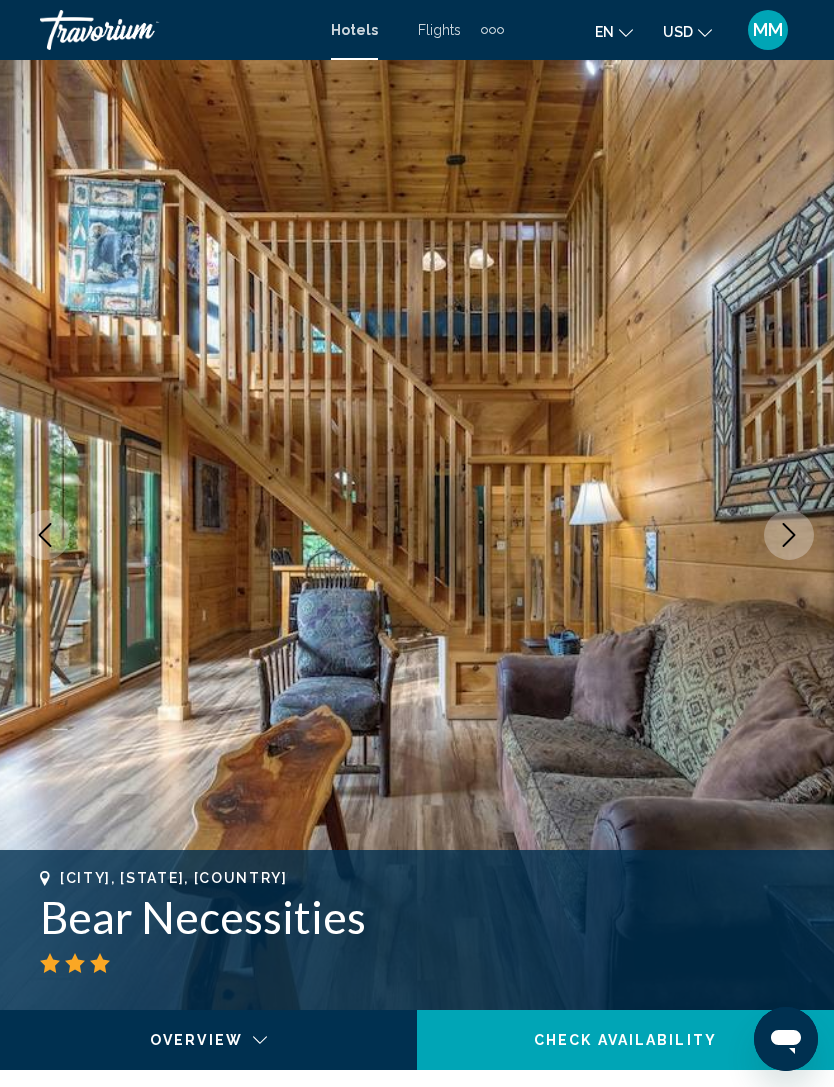 click 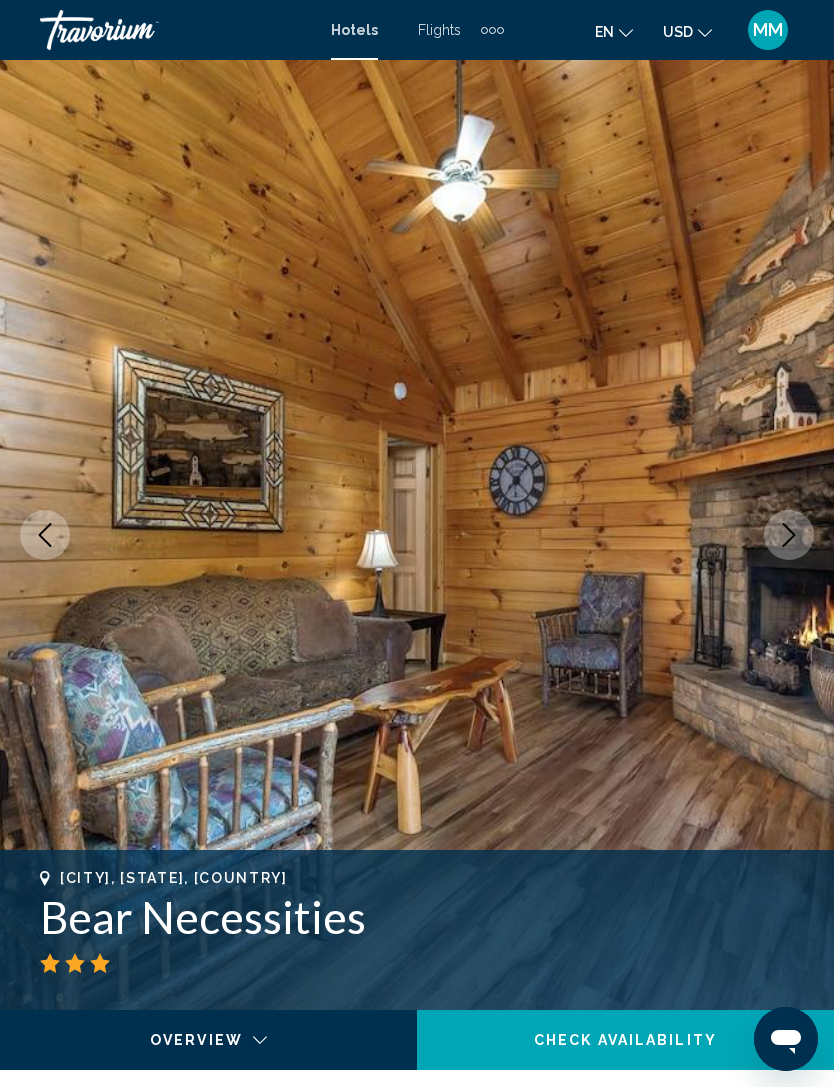 click 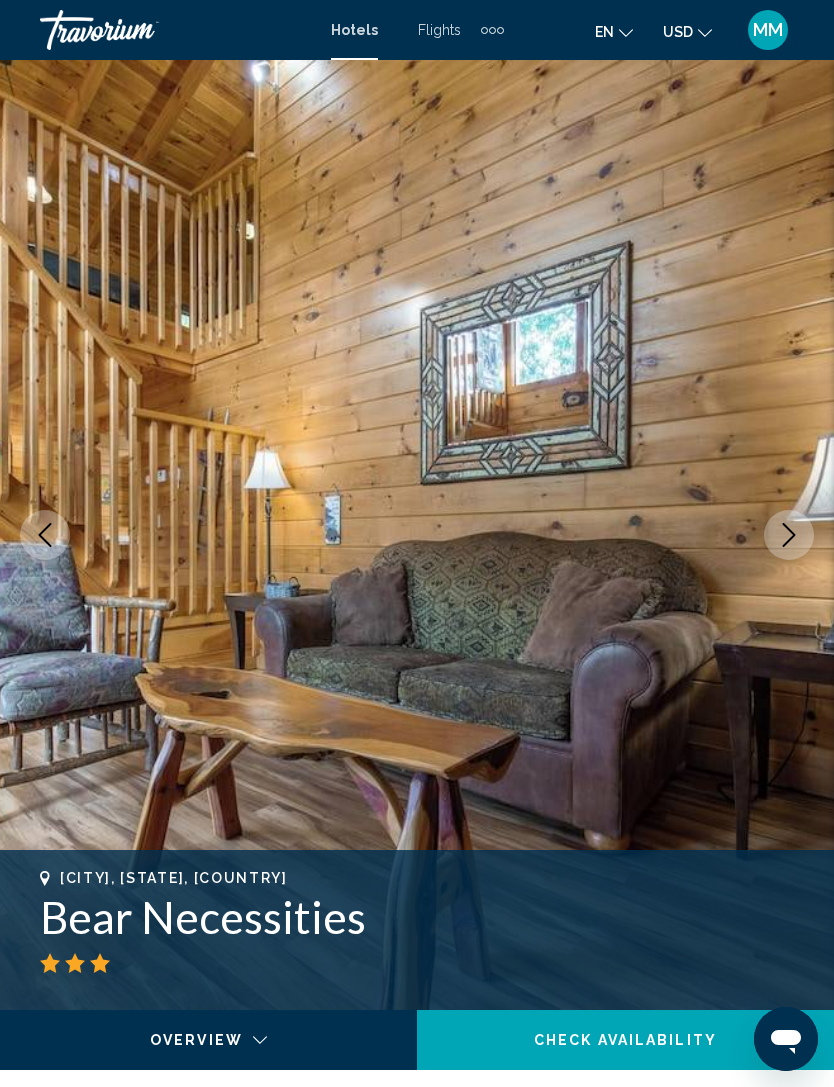 click 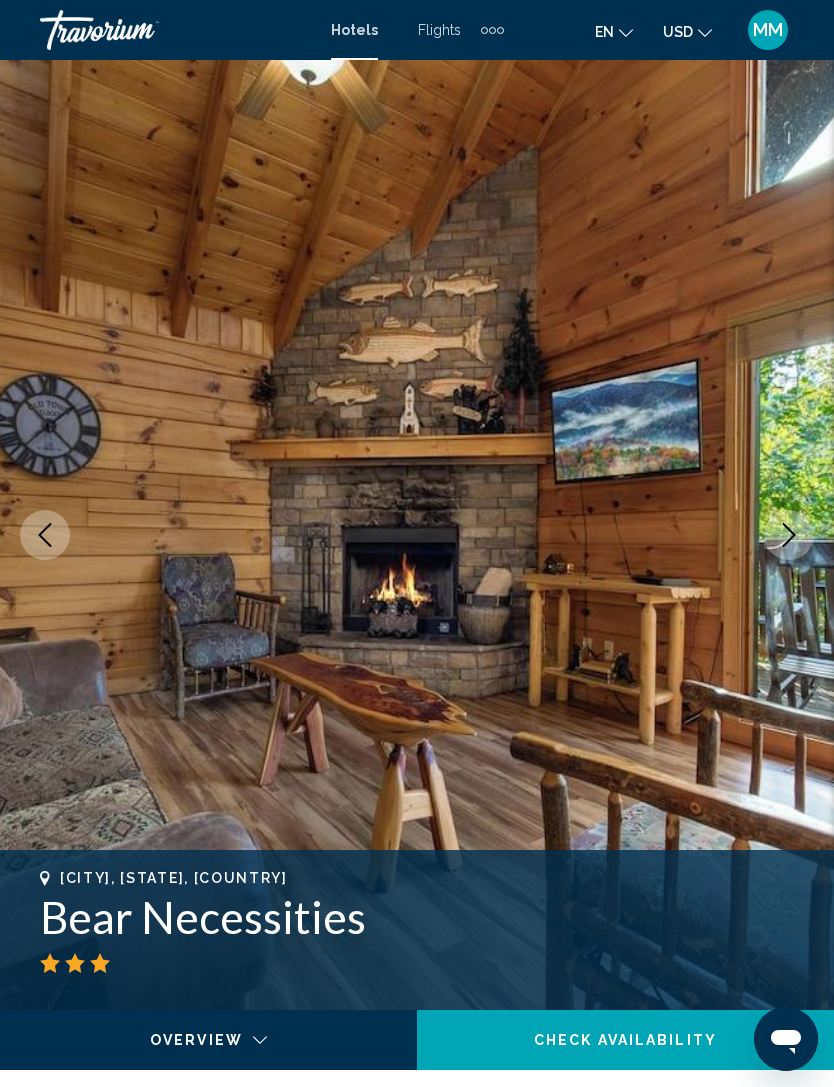 click at bounding box center [789, 535] 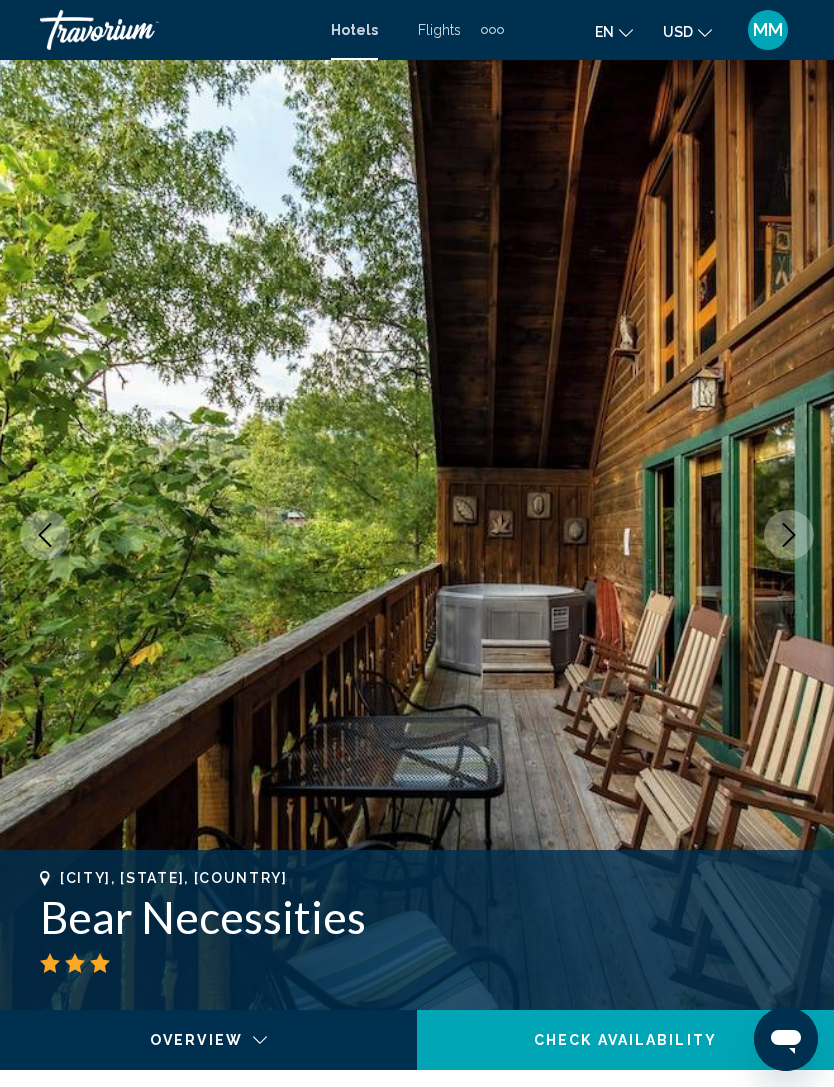 click 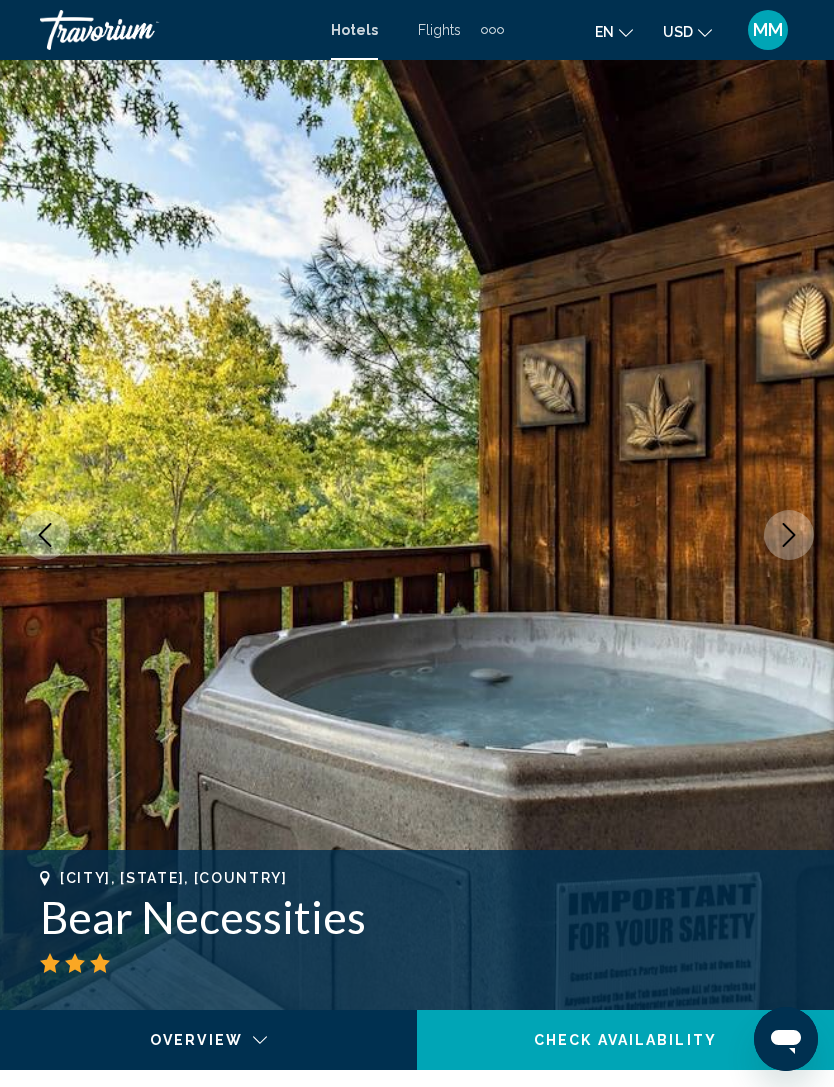 click 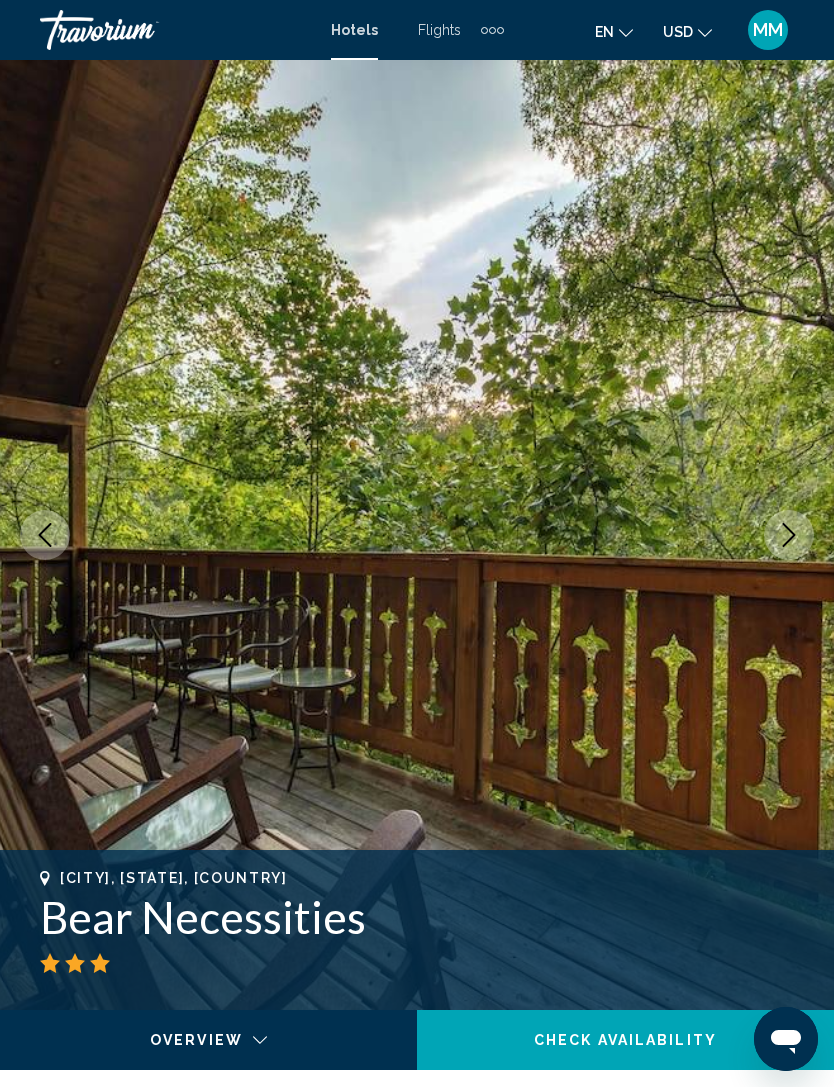 click 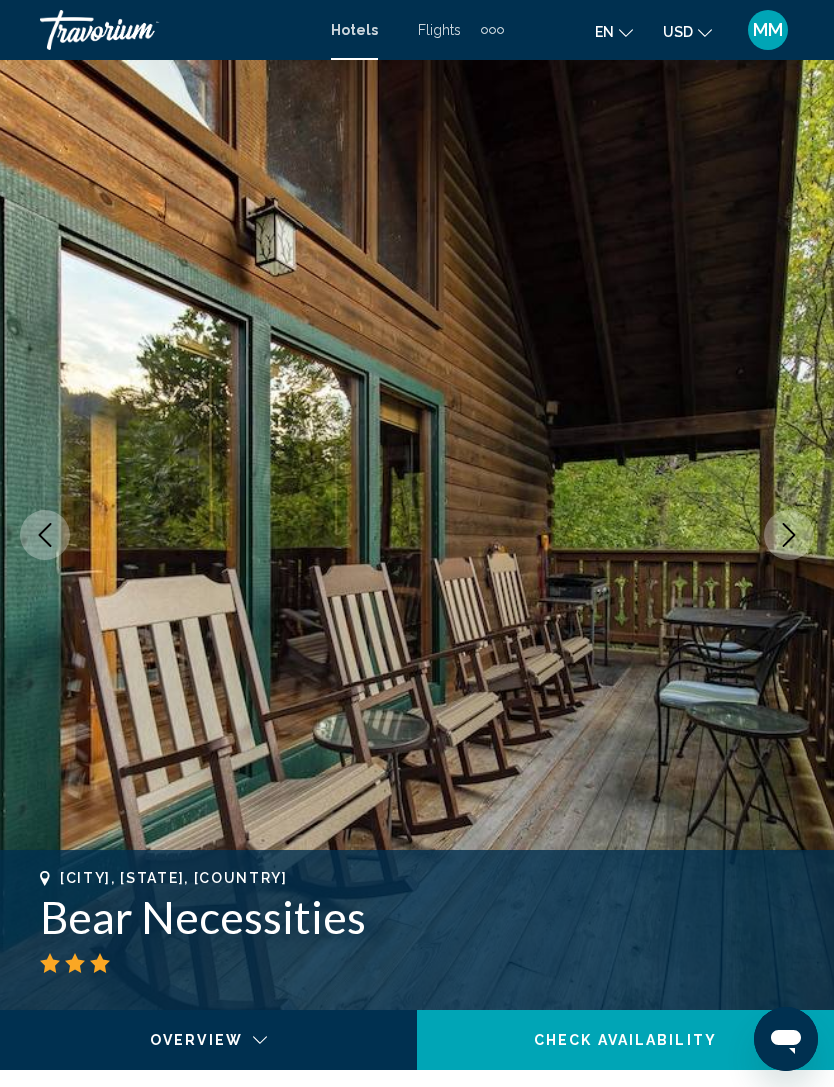 click 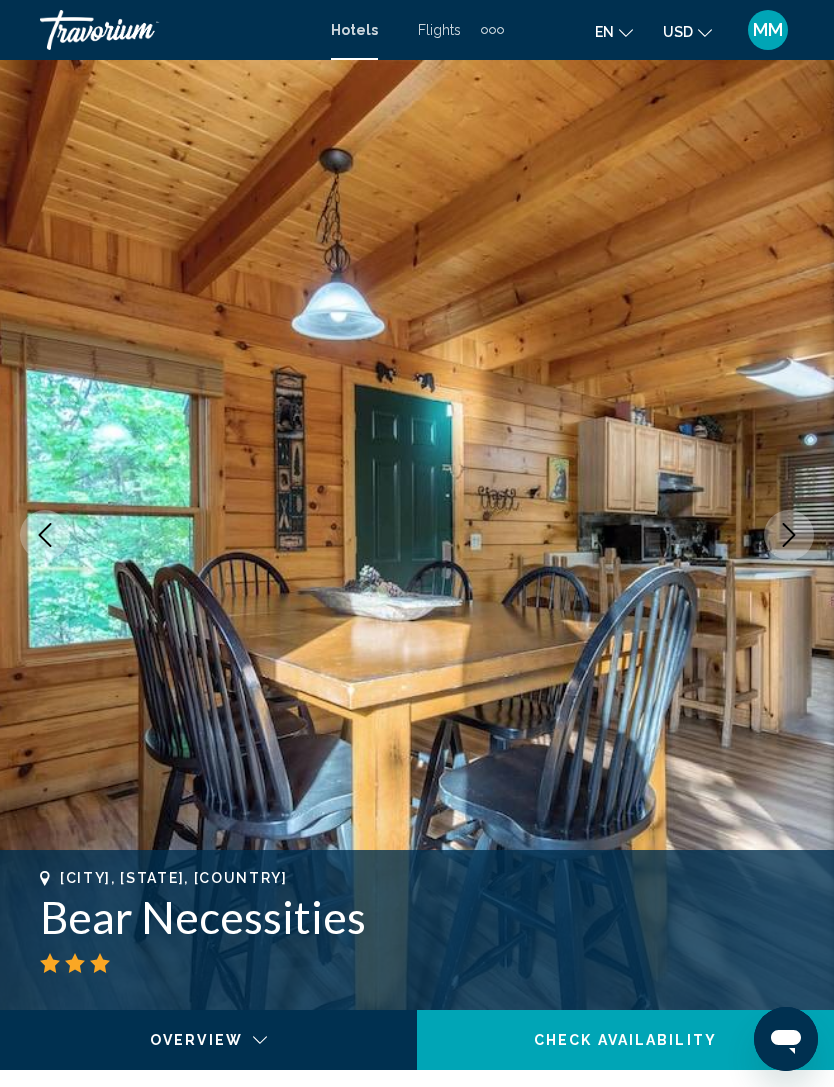 click 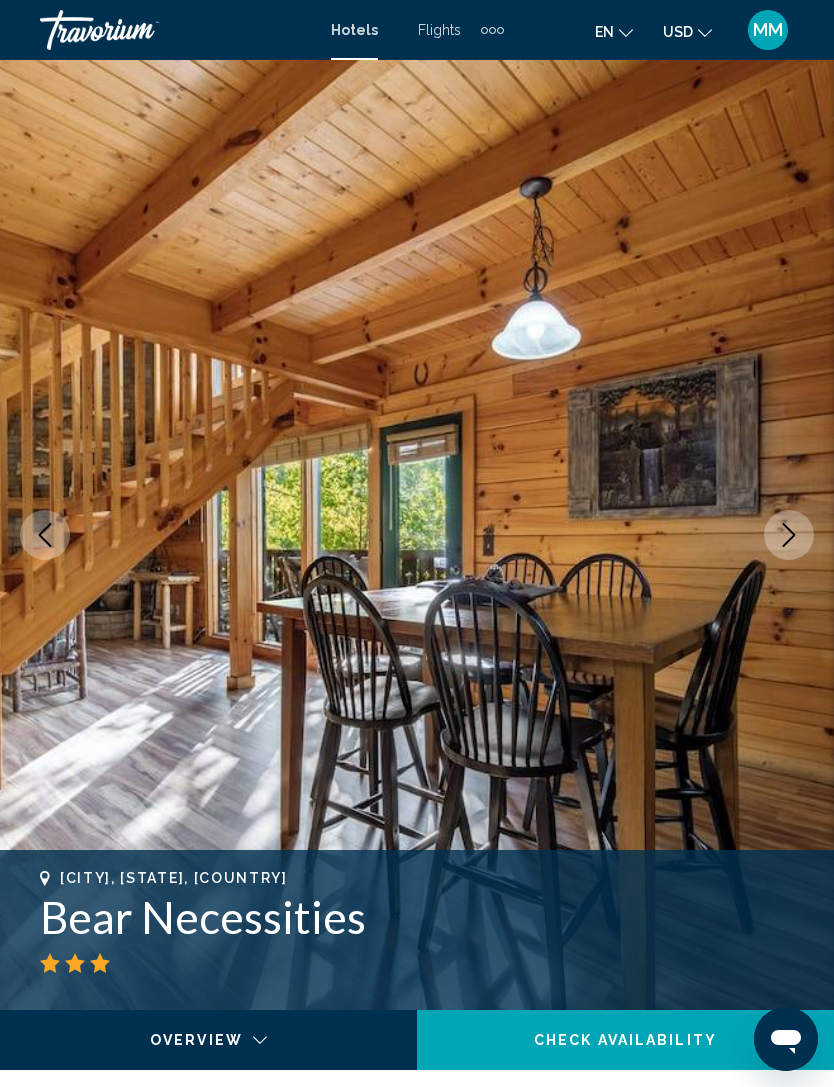 click 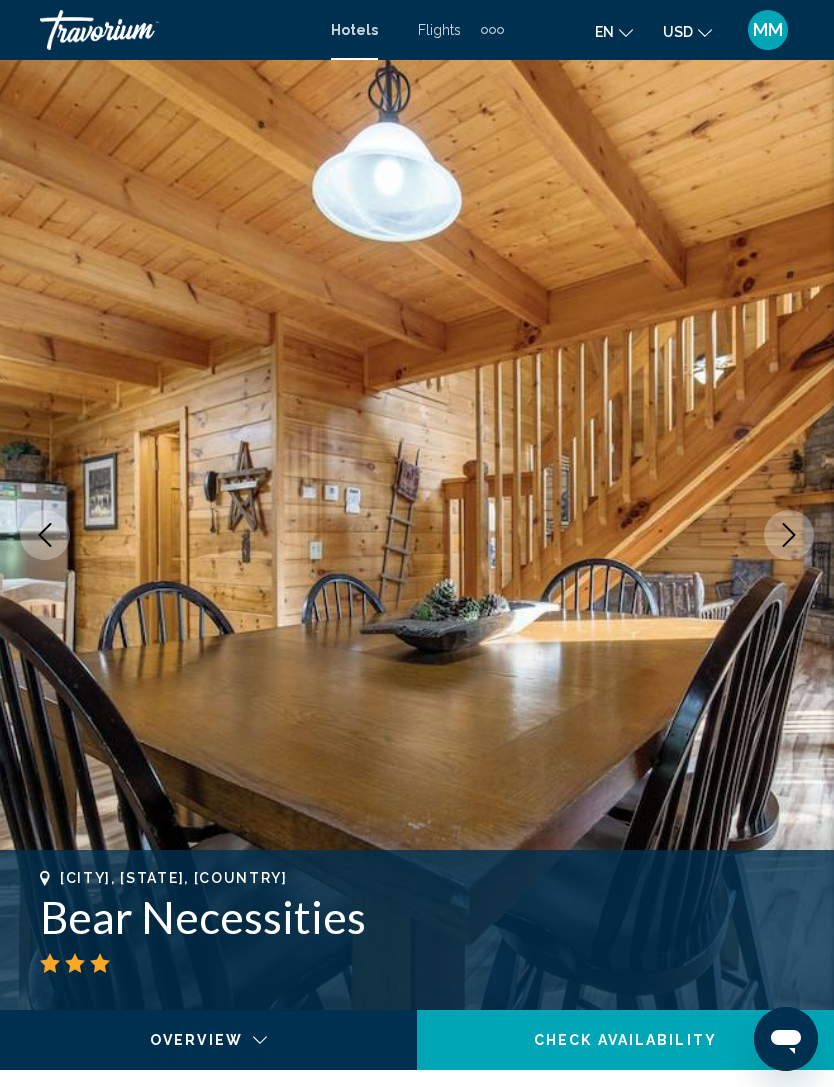 click 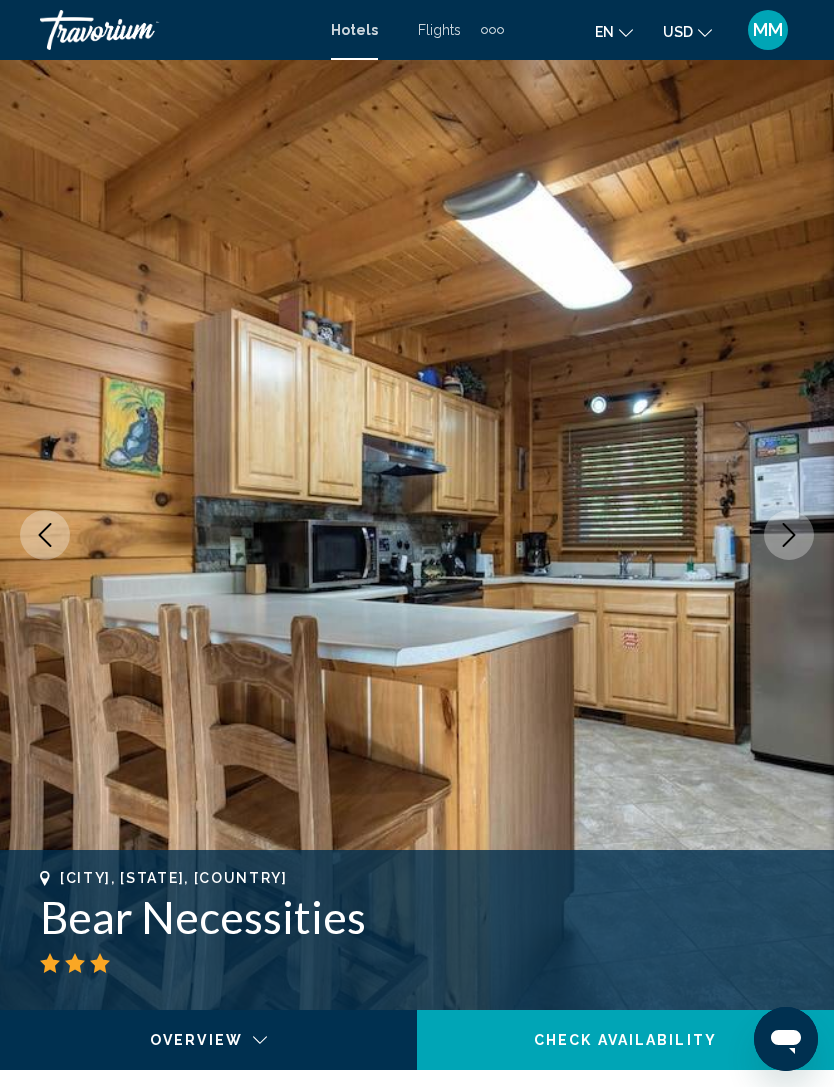 click 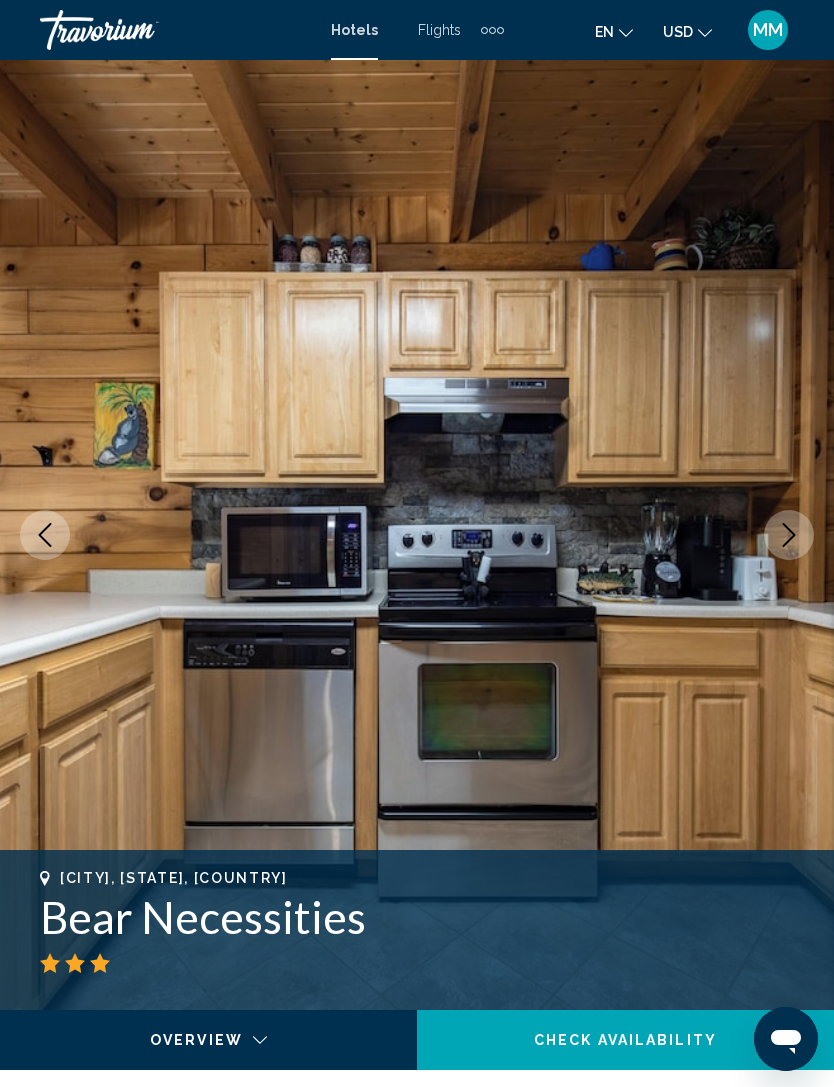 click at bounding box center [789, 535] 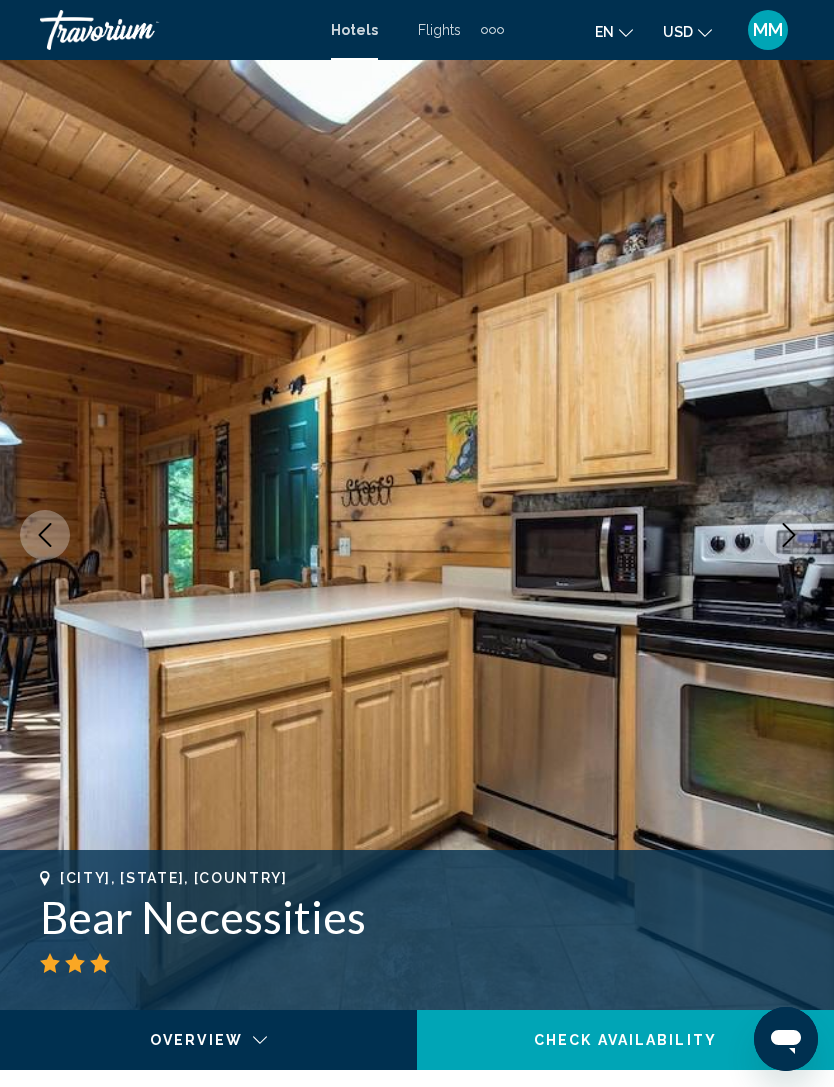 click at bounding box center [789, 535] 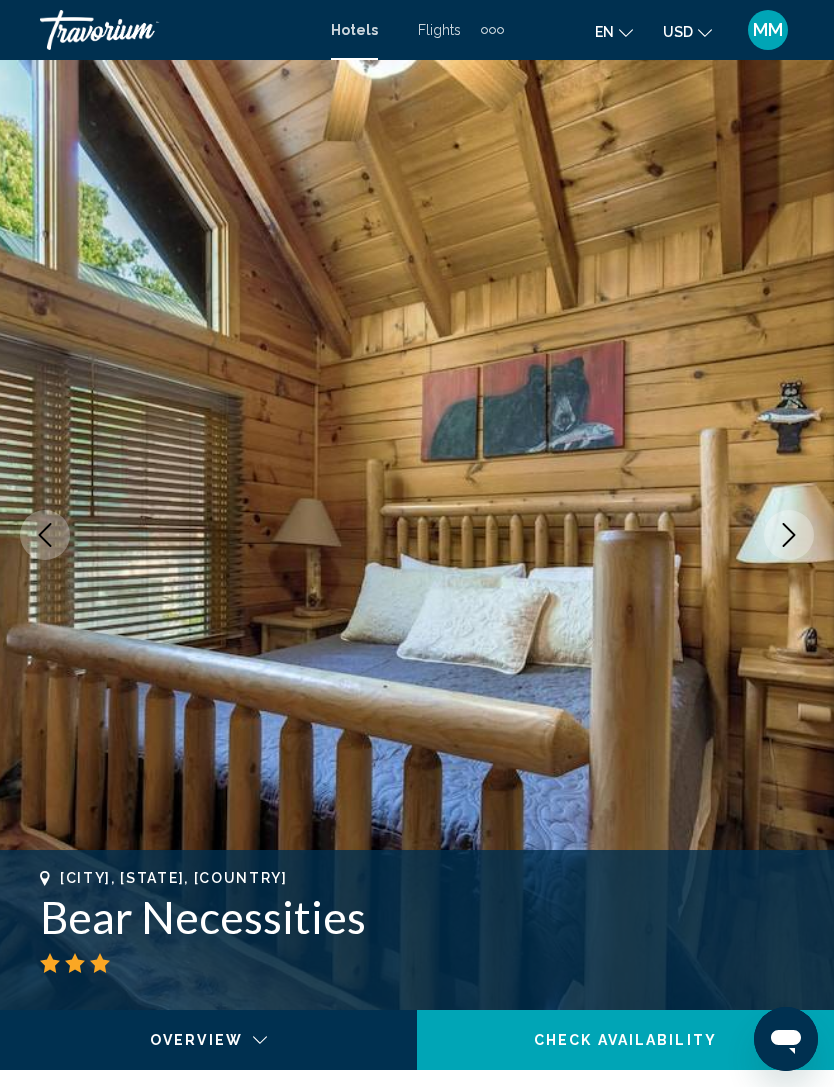 click 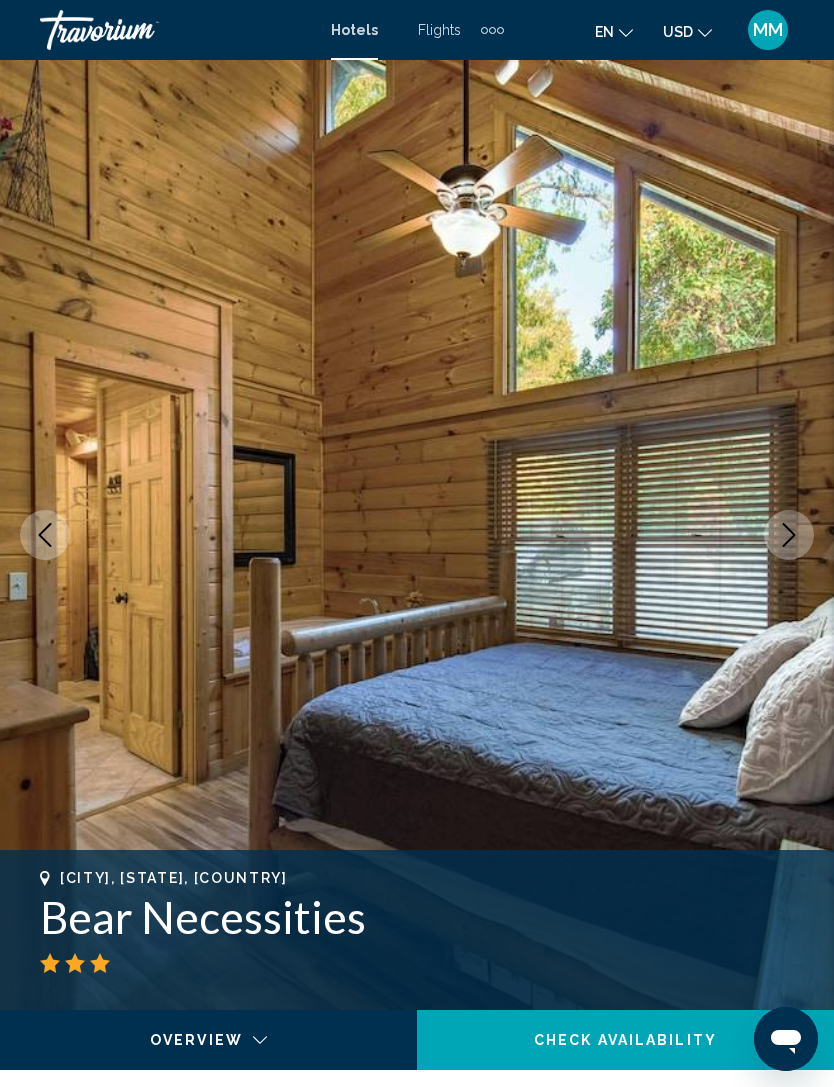click 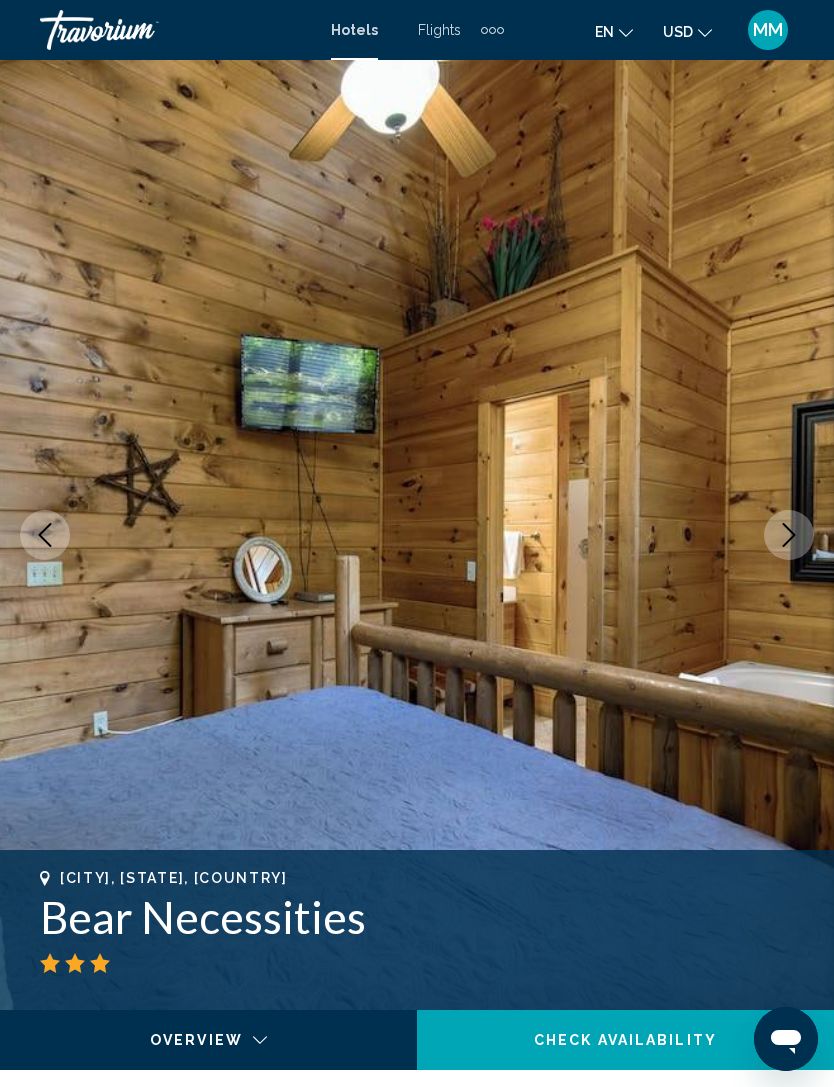 click at bounding box center [789, 535] 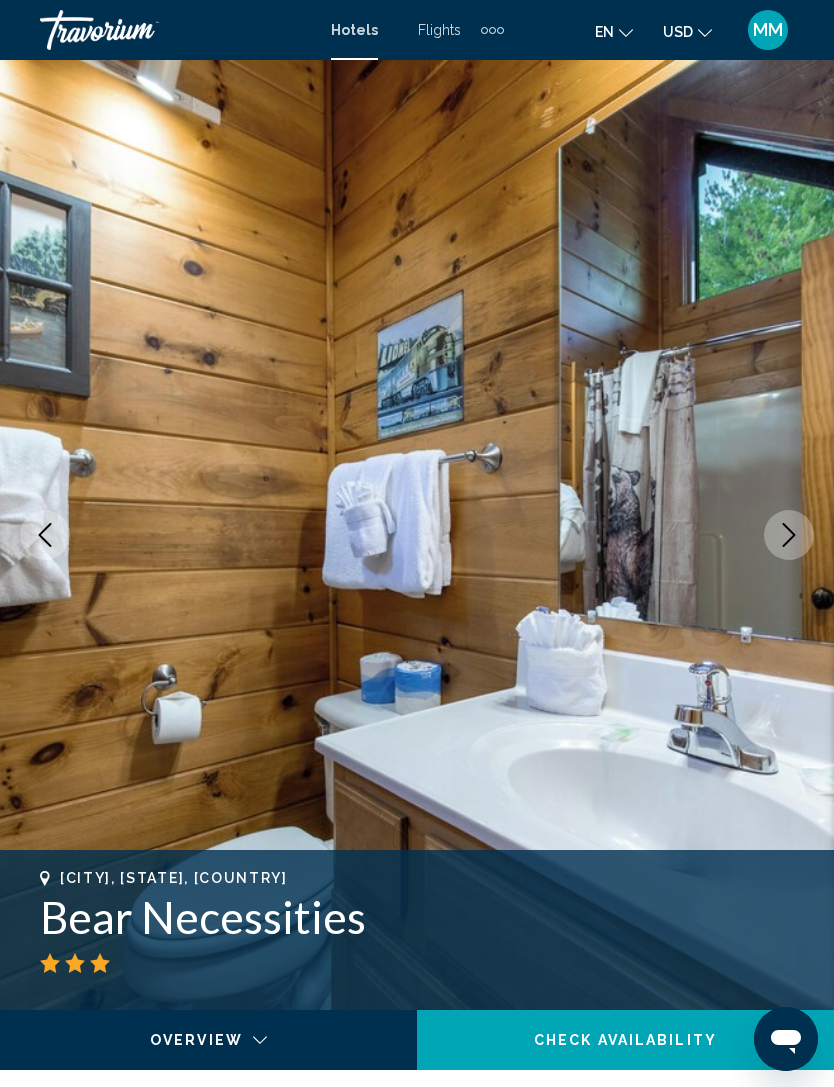 click 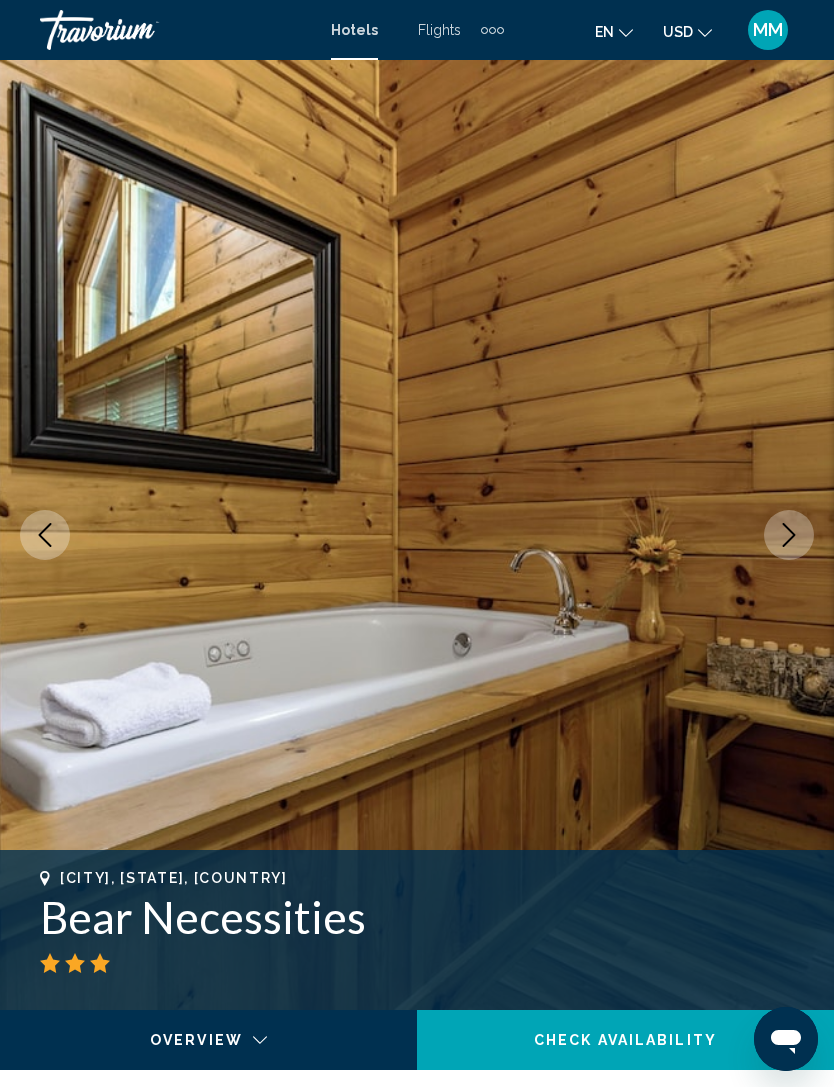 click at bounding box center [789, 535] 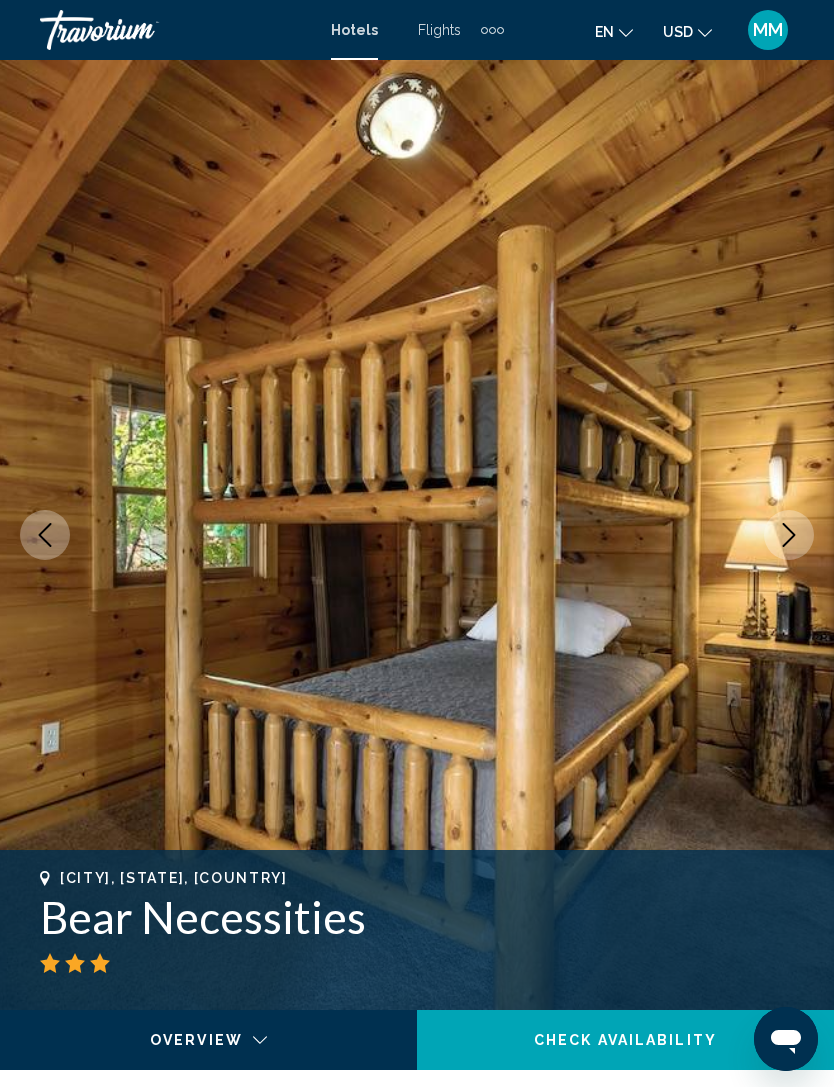 click 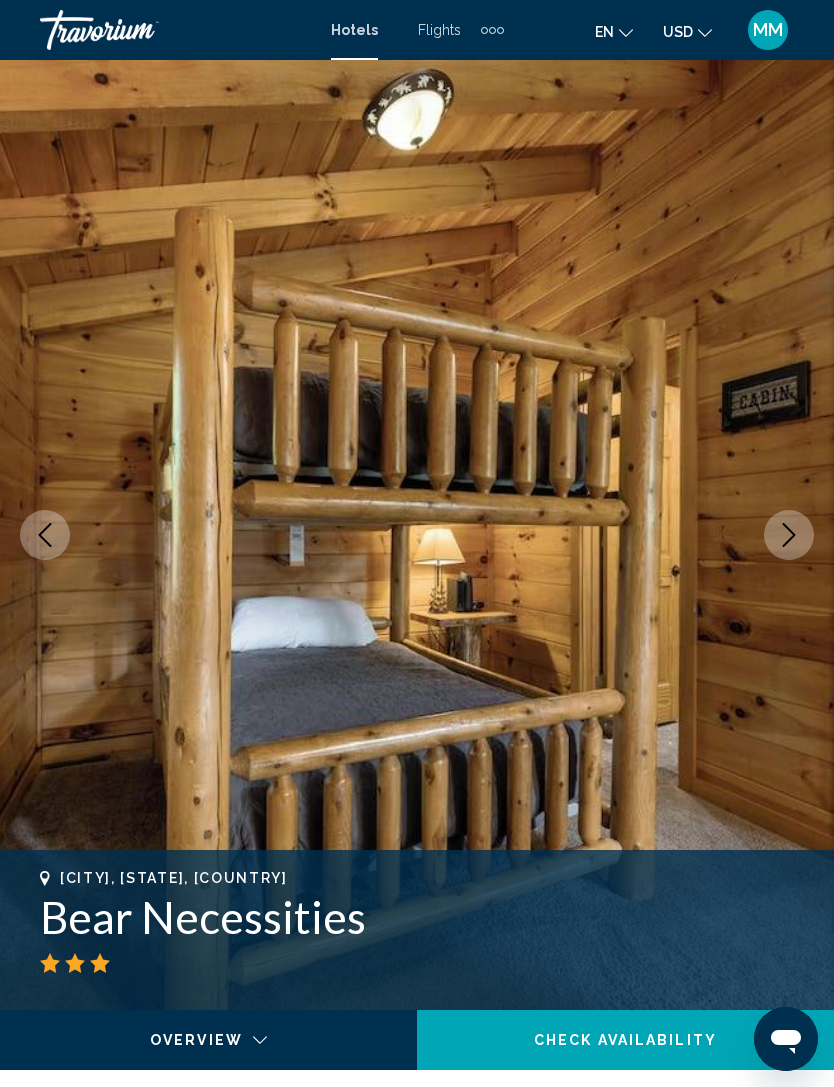 click 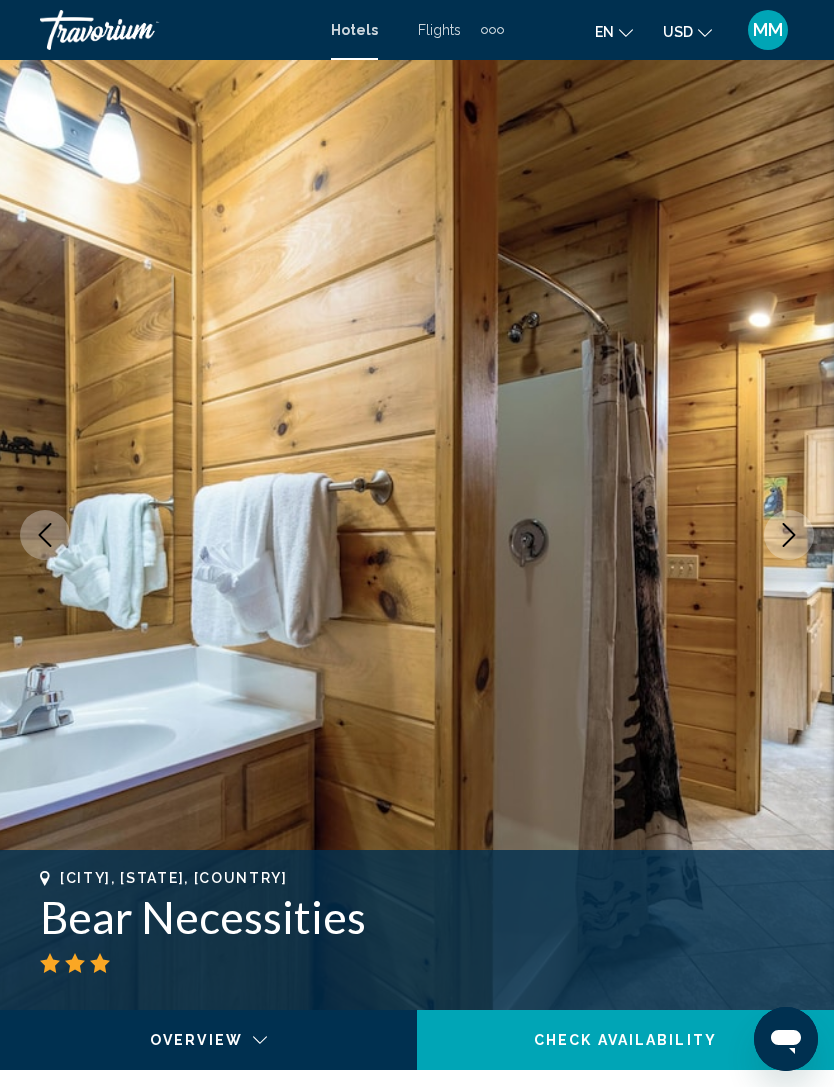 click 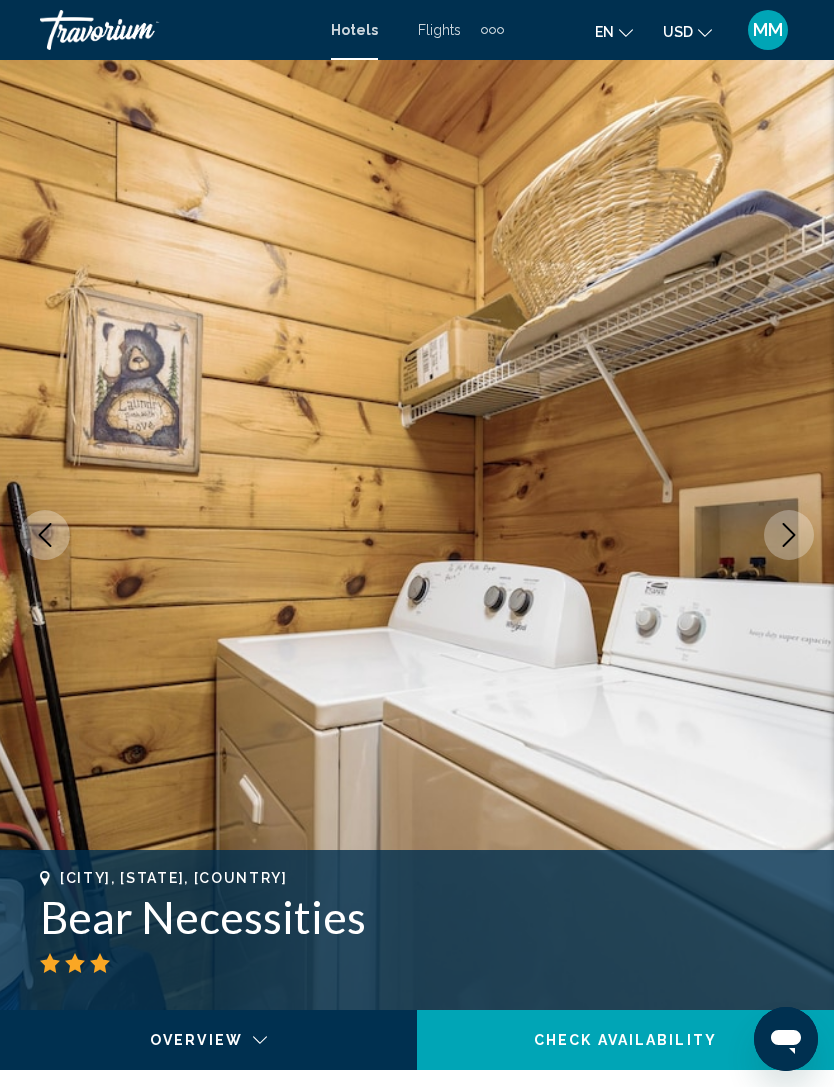 click 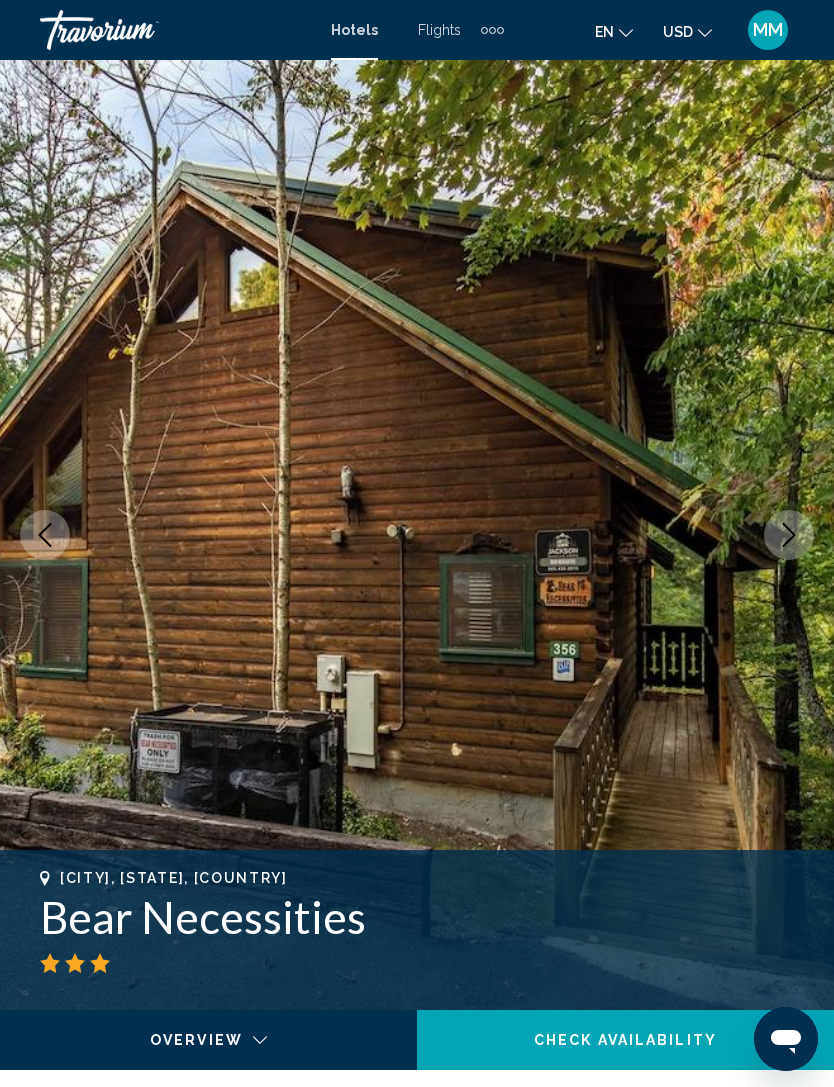 click 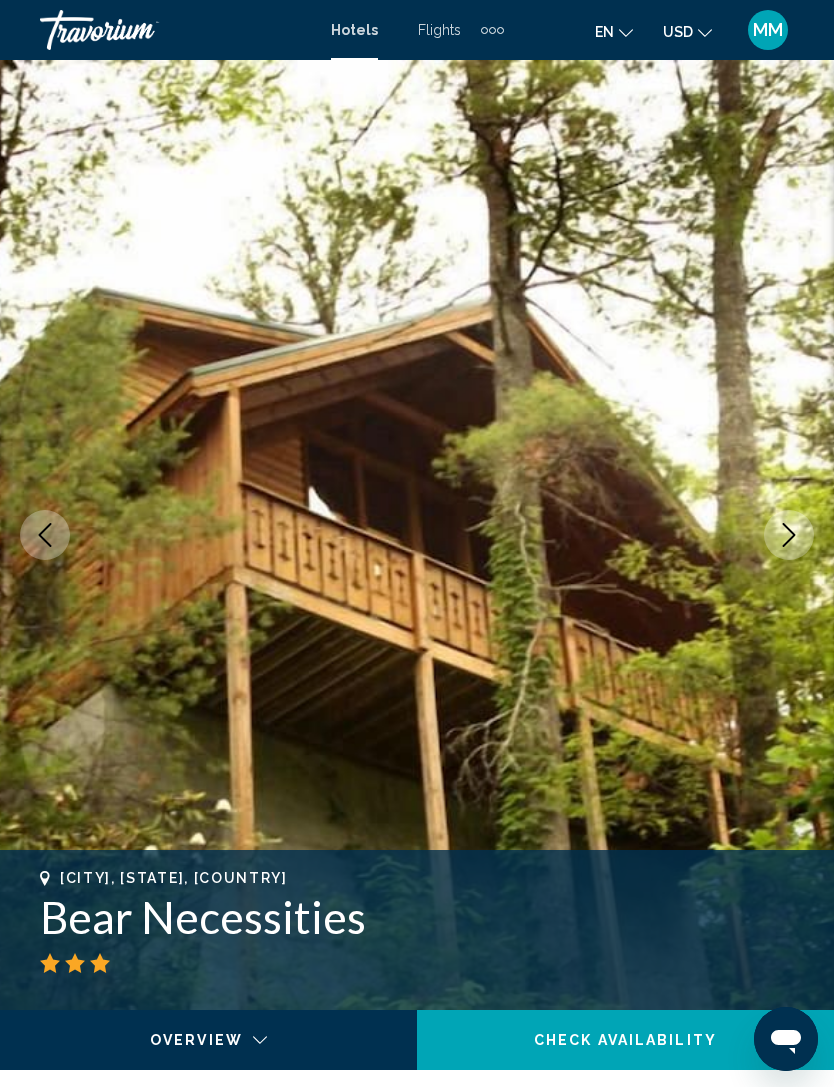 click 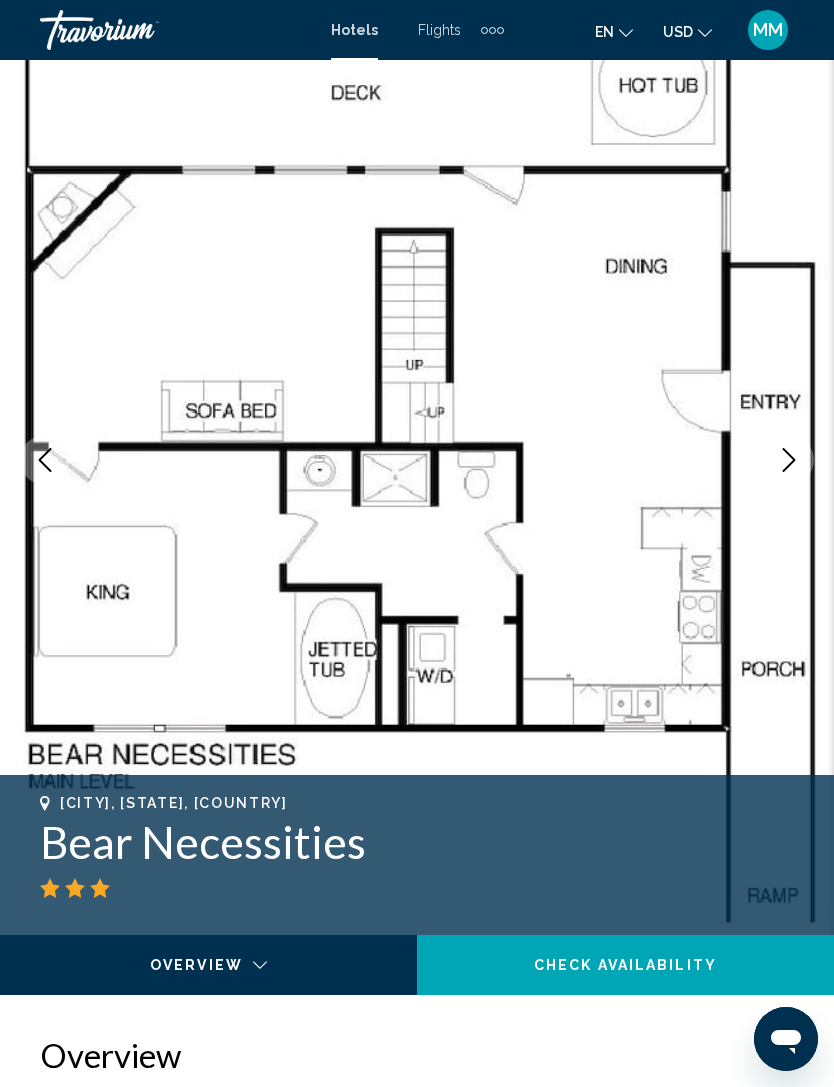 scroll, scrollTop: 0, scrollLeft: 0, axis: both 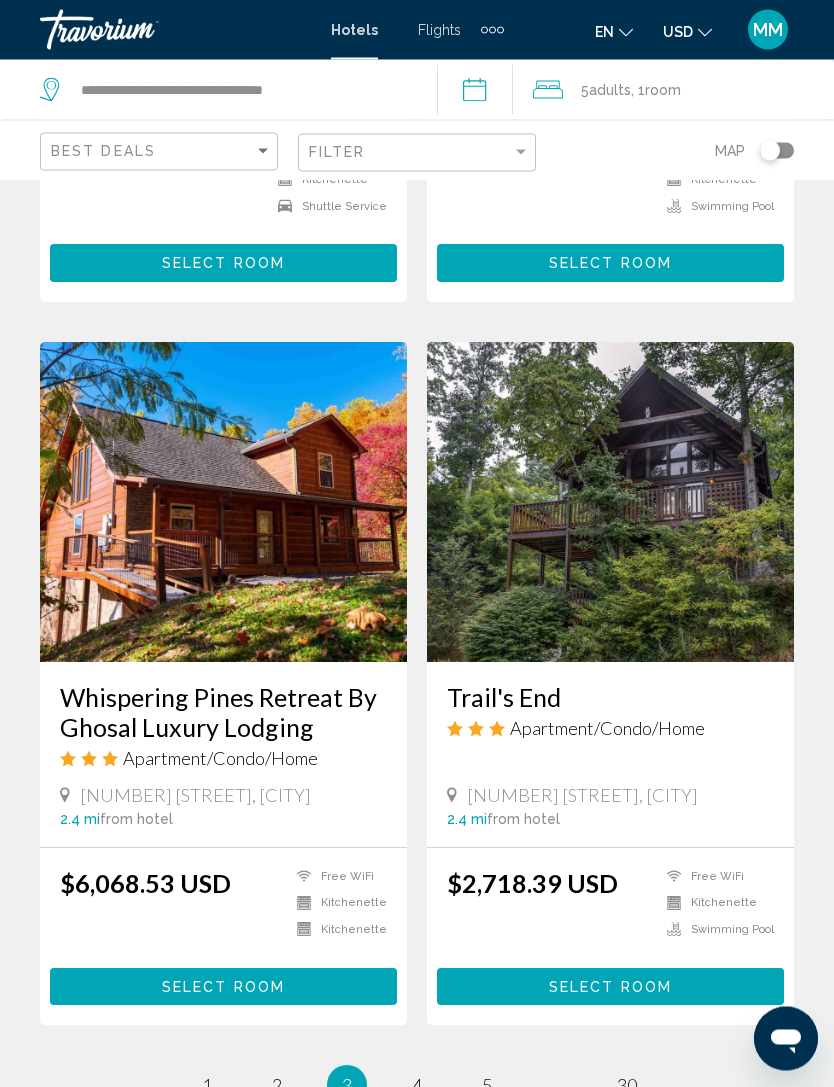 click on "3 / 30  page  1 page  2 You're on page  3 page  4 page  5 page  ... page  30" at bounding box center [417, 1086] 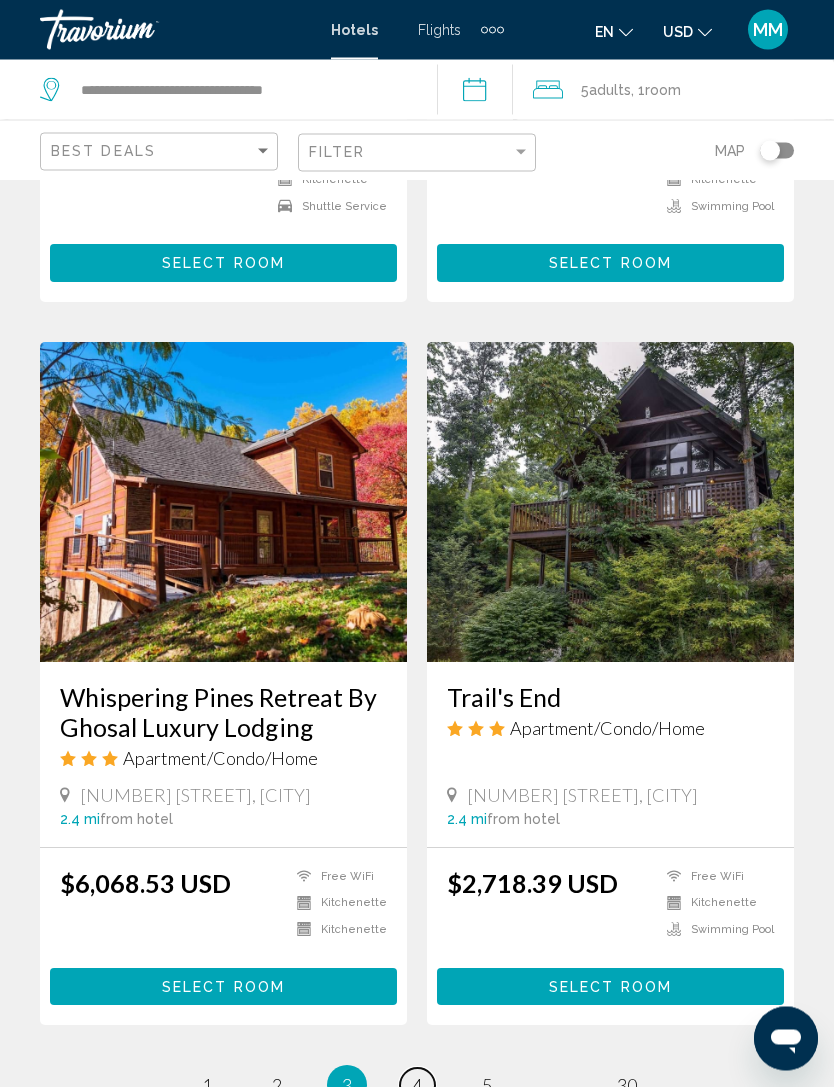 click on "page  4" at bounding box center (417, 1086) 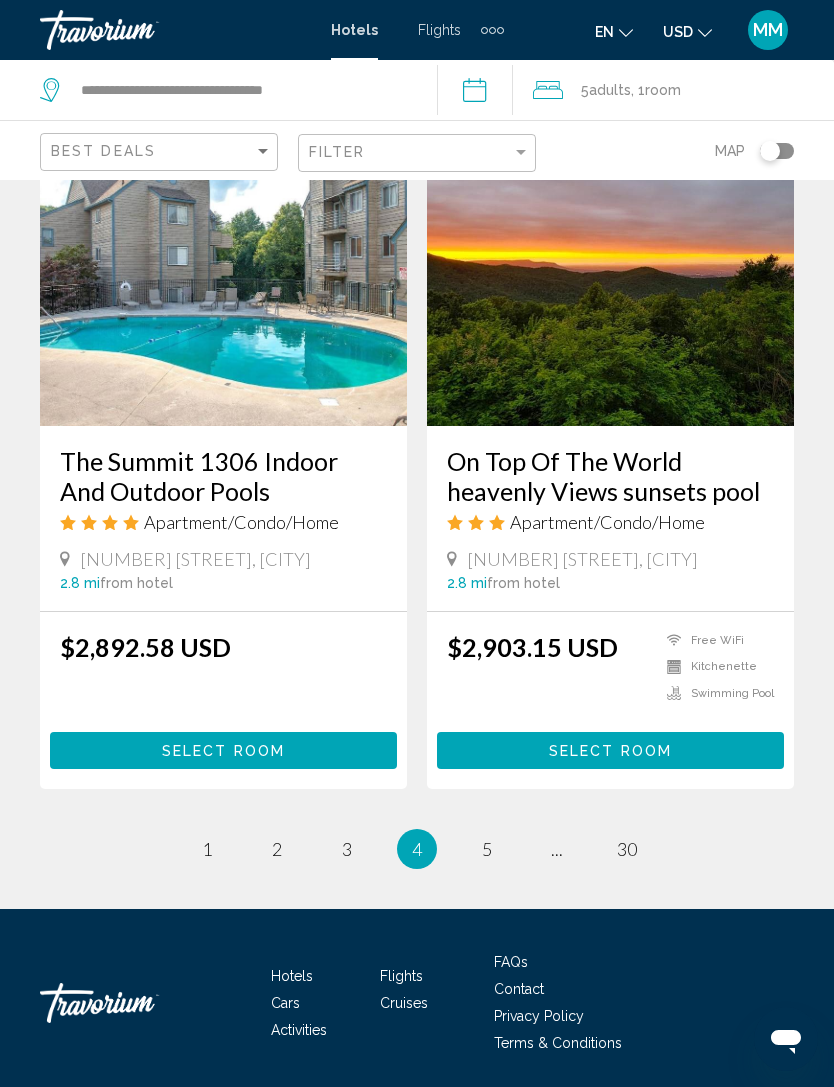 scroll, scrollTop: 3787, scrollLeft: 0, axis: vertical 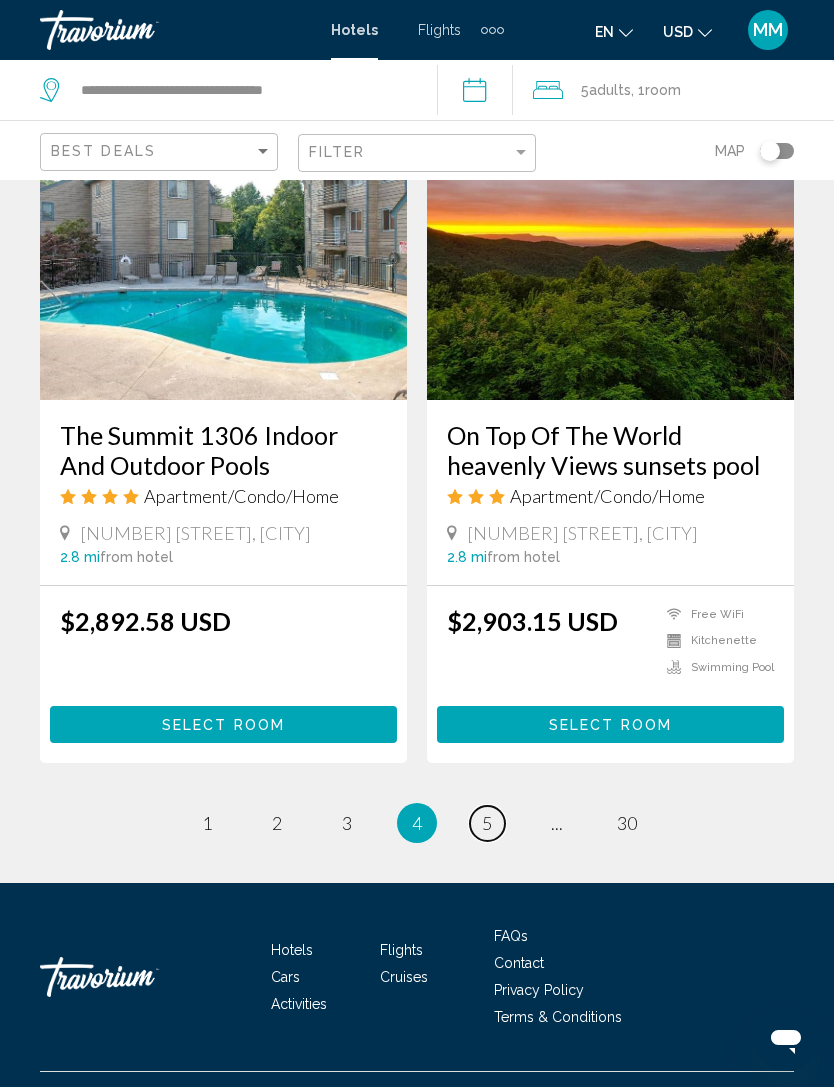 click on "5" at bounding box center [487, 823] 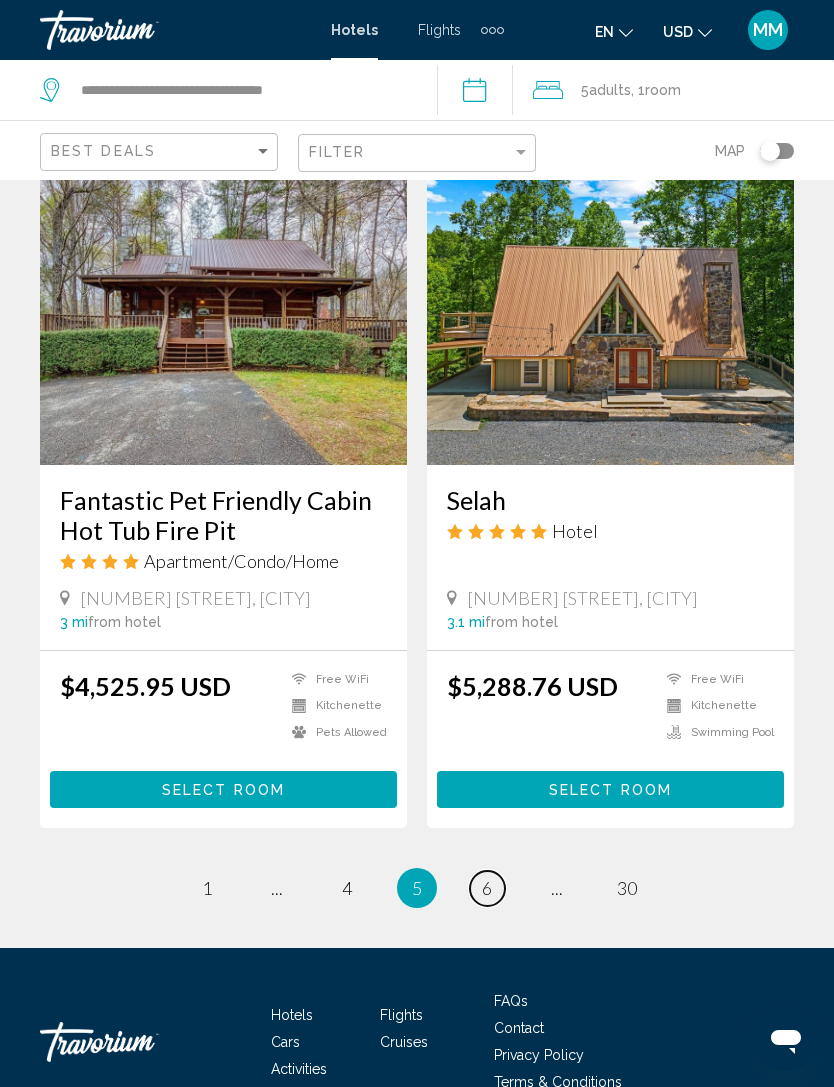 scroll, scrollTop: 3723, scrollLeft: 0, axis: vertical 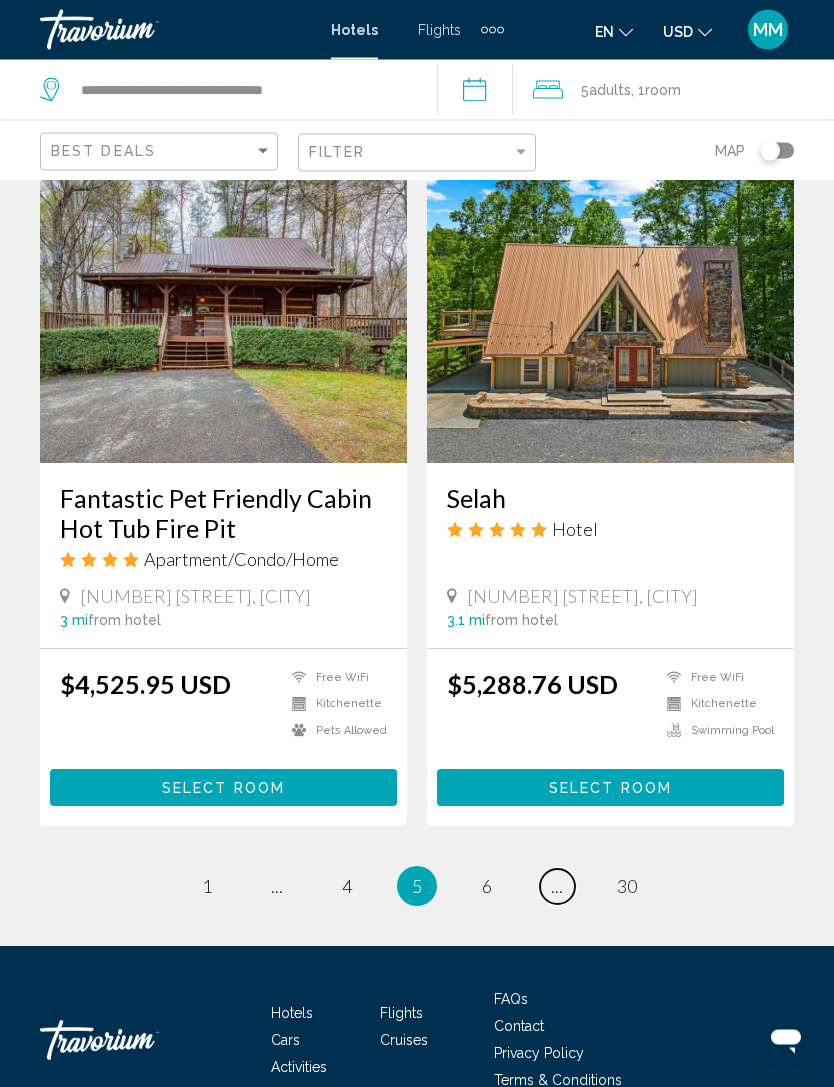 click on "..." at bounding box center (557, 887) 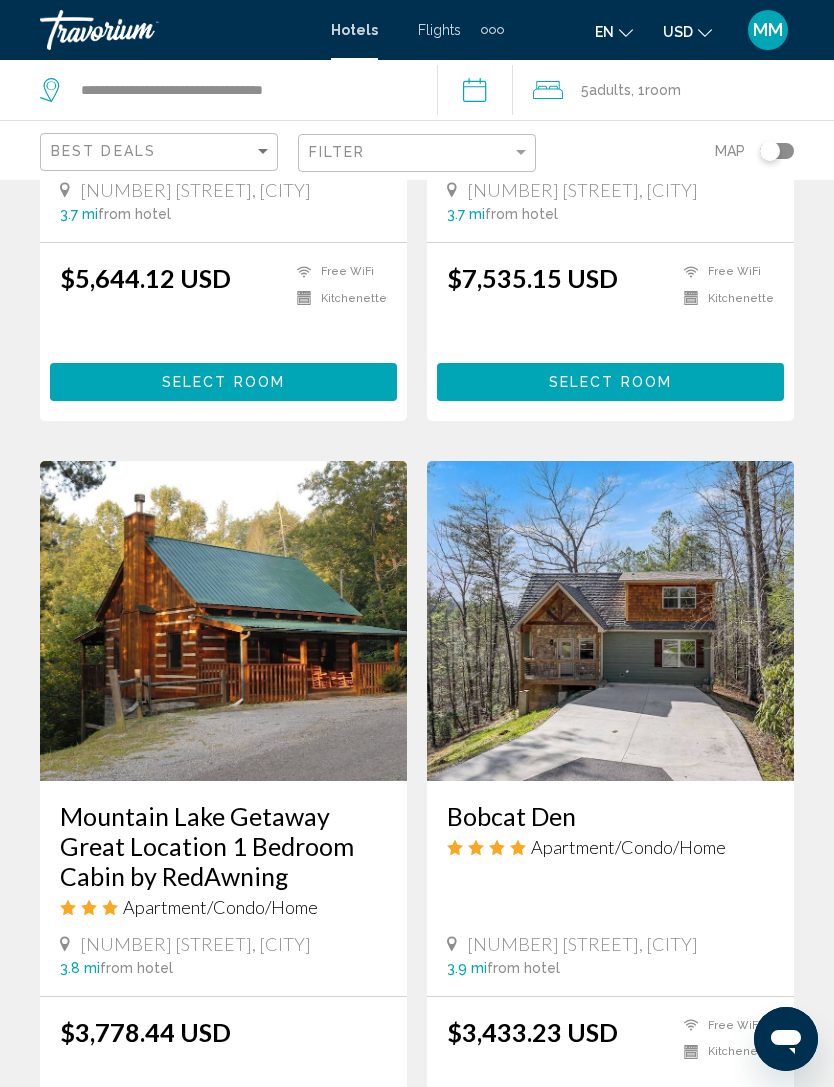 scroll, scrollTop: 1221, scrollLeft: 0, axis: vertical 